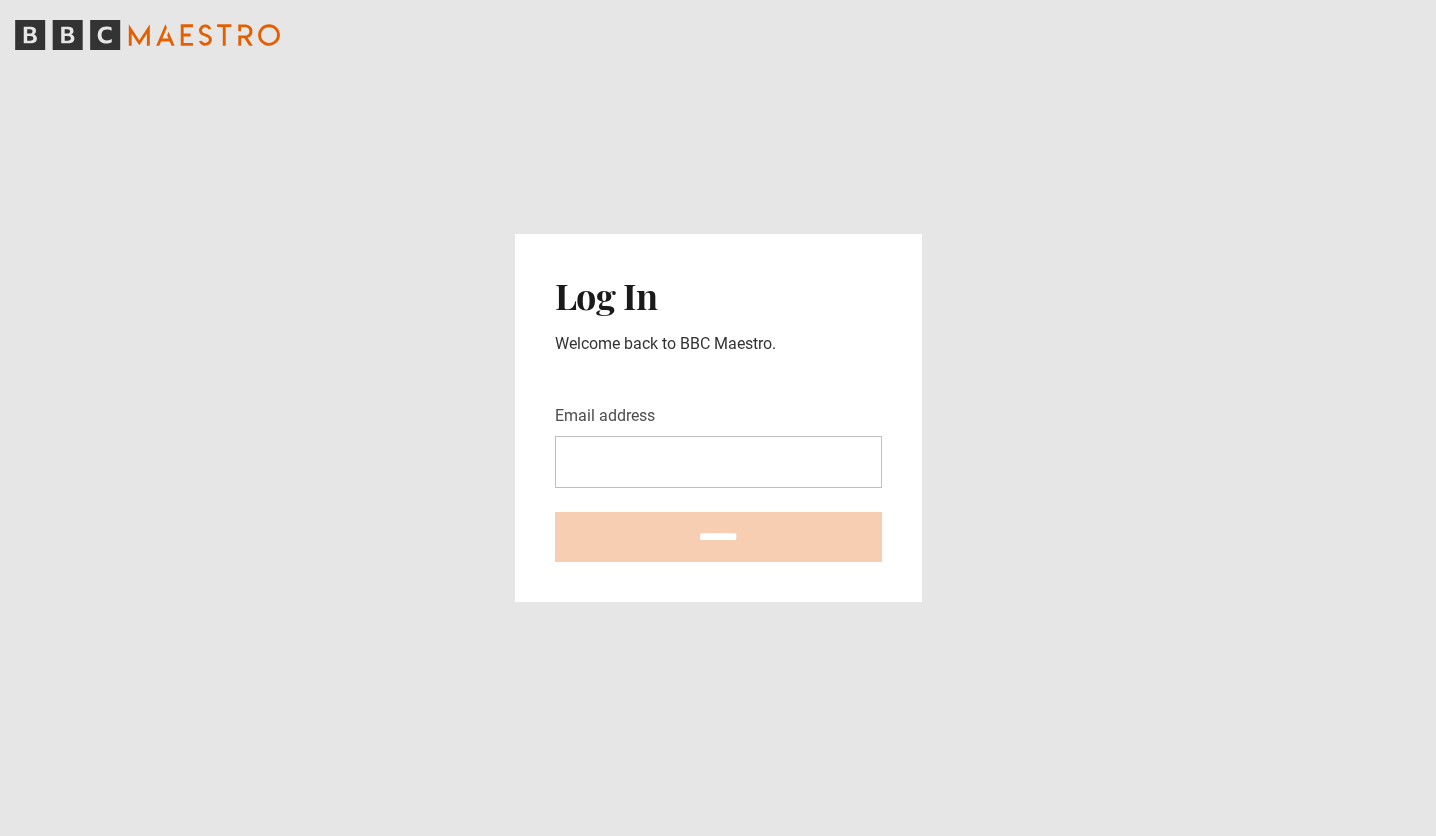 scroll, scrollTop: 0, scrollLeft: 0, axis: both 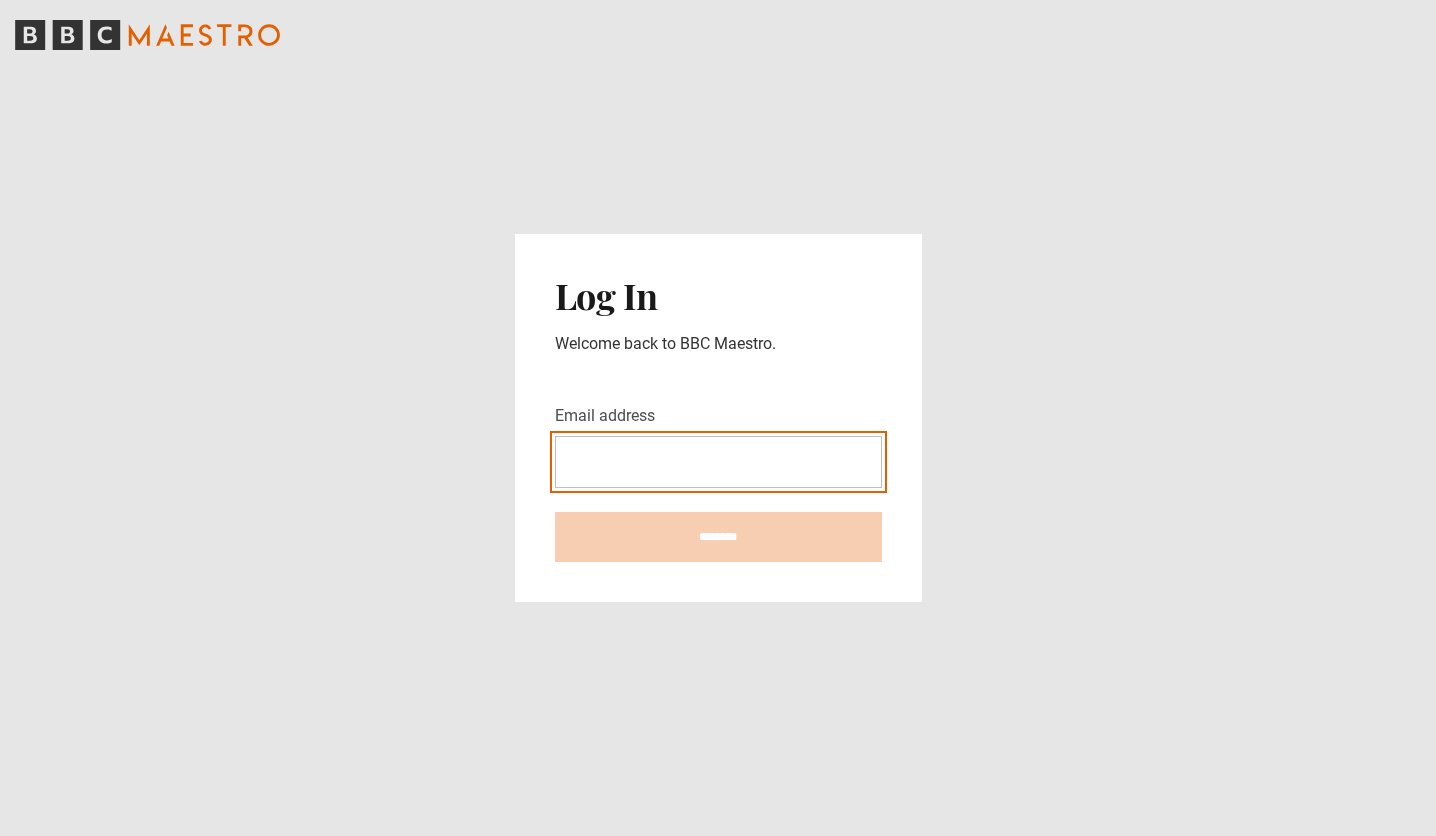 type on "**********" 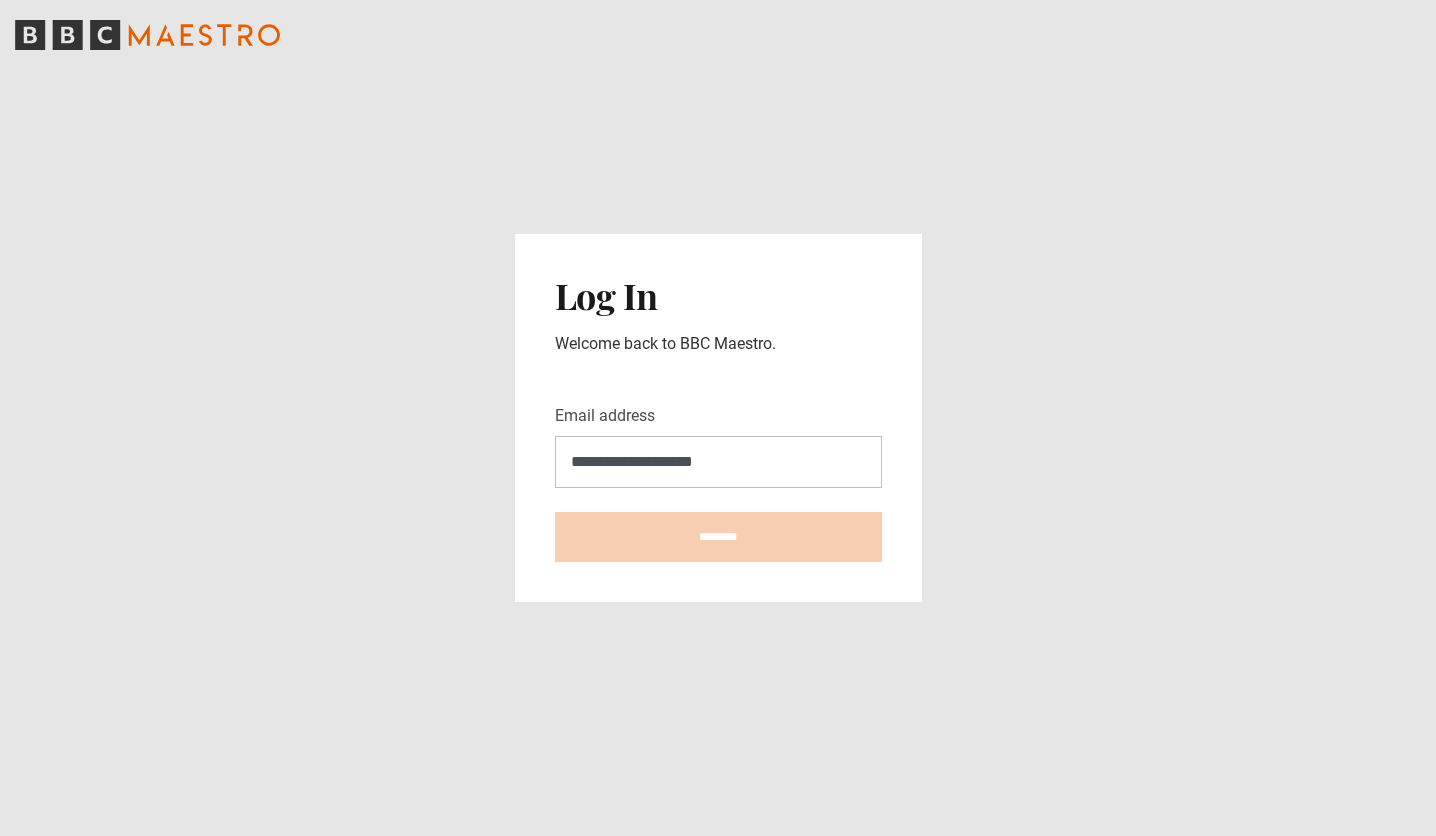 click on "********" at bounding box center (718, 537) 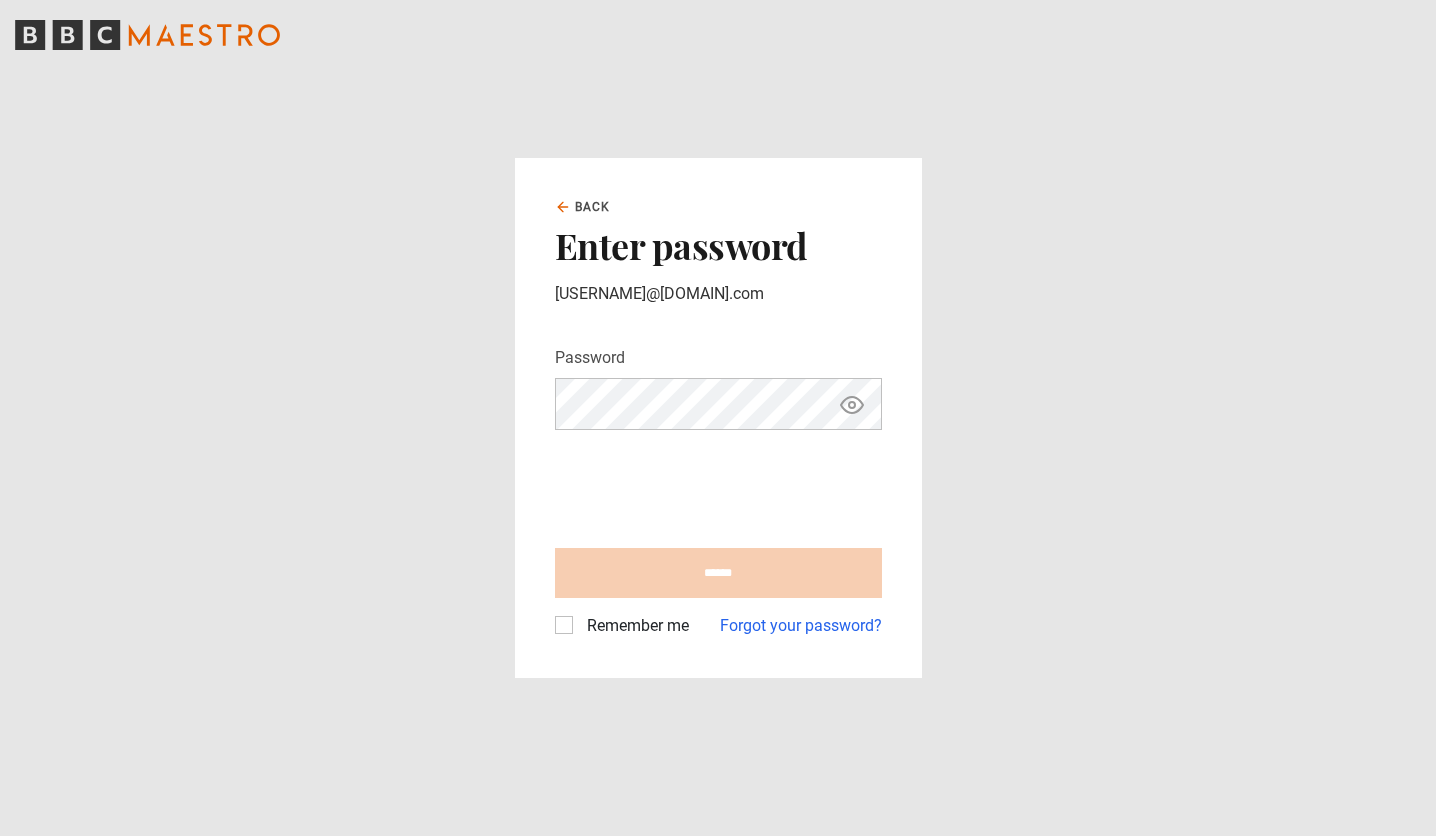 scroll, scrollTop: 0, scrollLeft: 0, axis: both 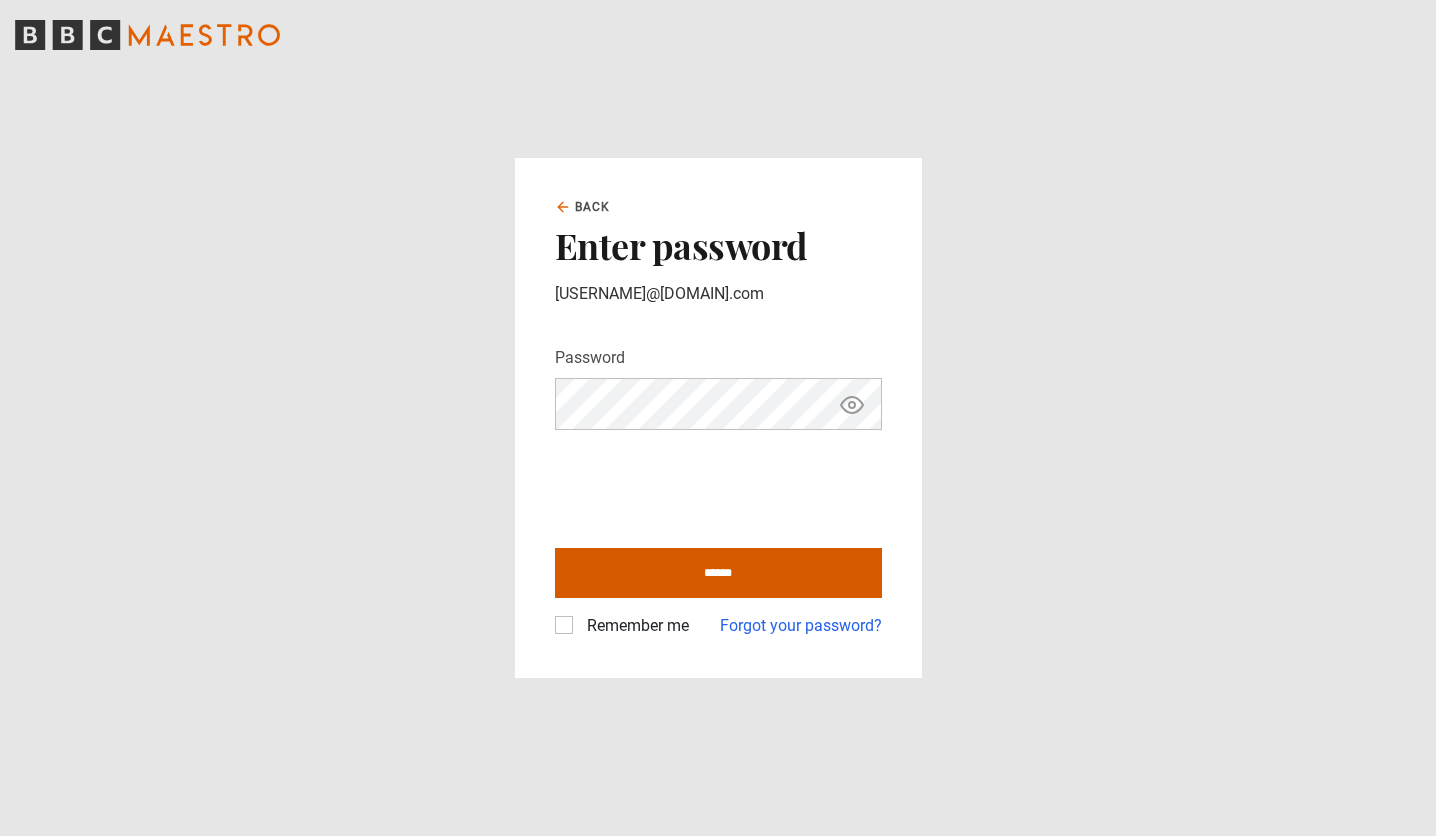 click on "******" at bounding box center (718, 573) 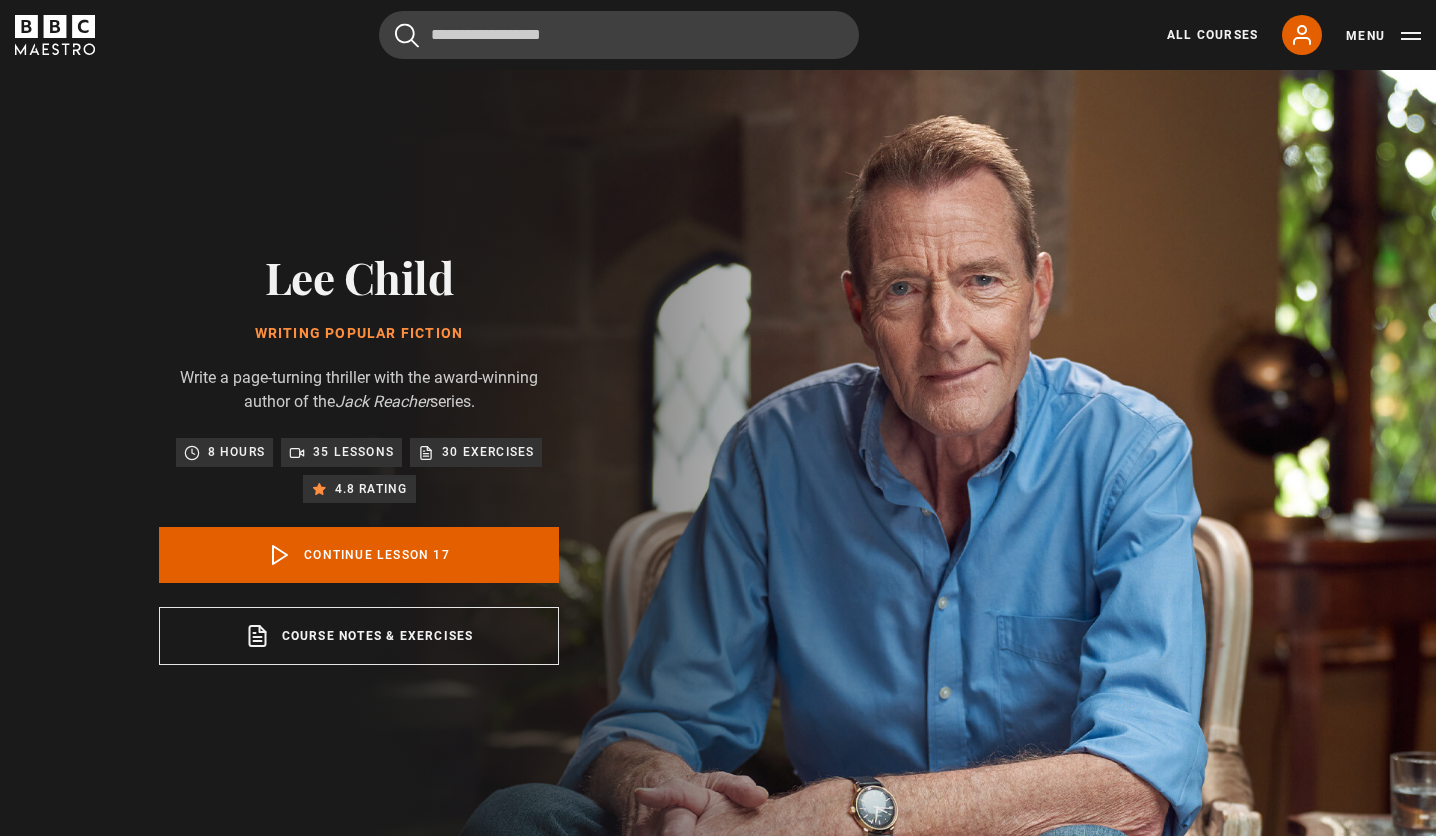 scroll, scrollTop: 846, scrollLeft: 0, axis: vertical 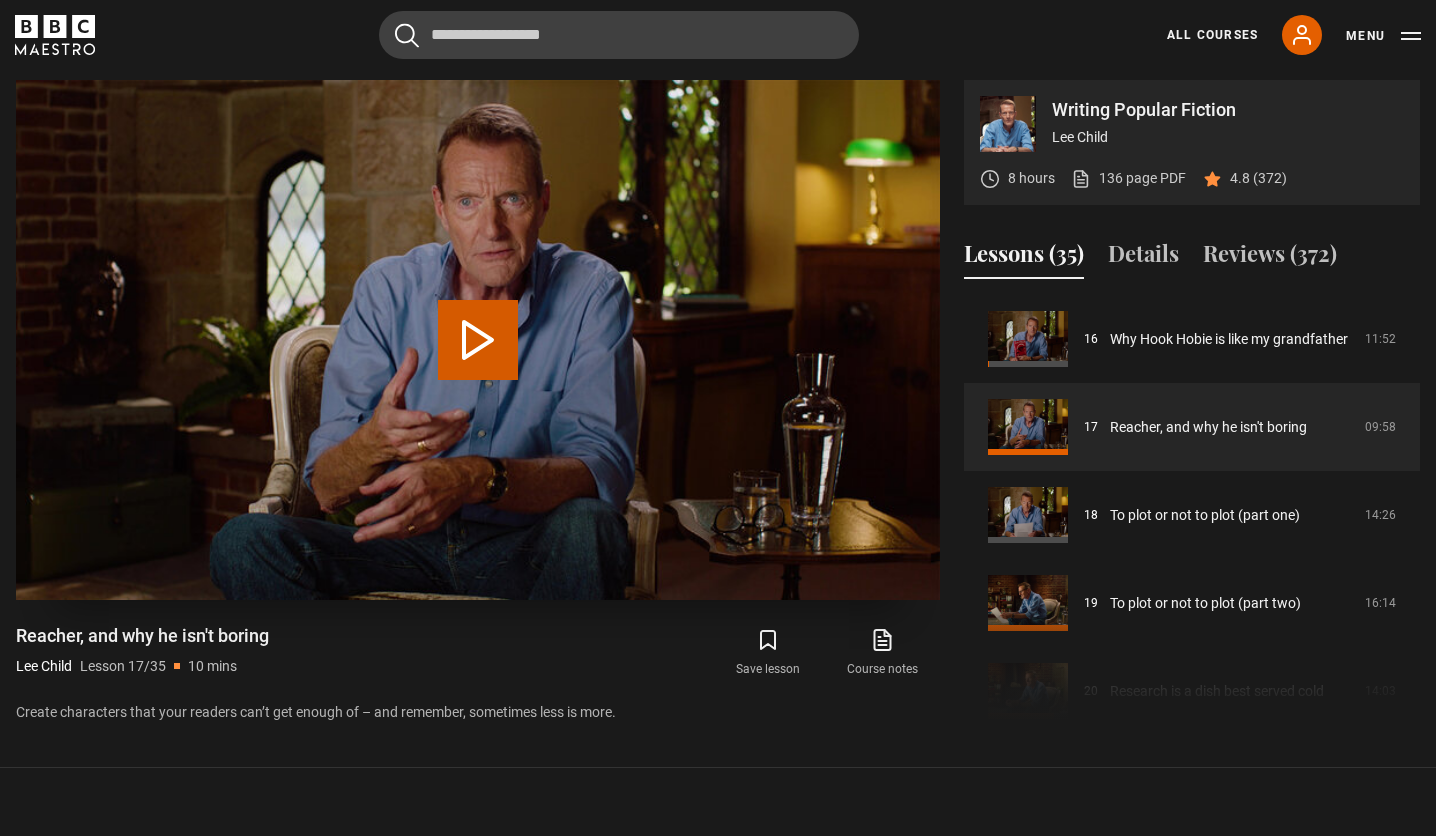 click on "Play Lesson Reacher, and why he isn't boring" at bounding box center [478, 340] 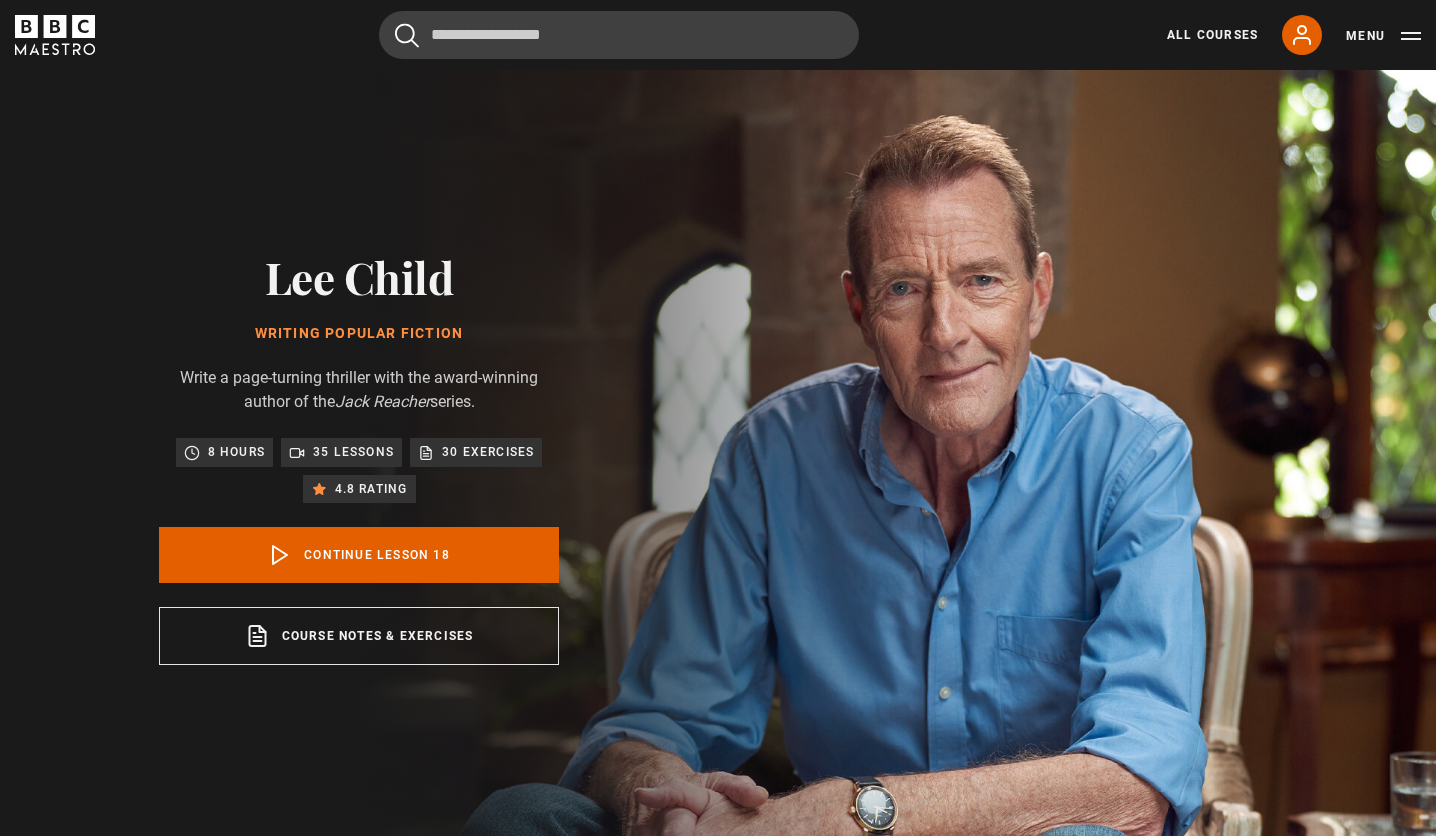 scroll, scrollTop: 846, scrollLeft: 0, axis: vertical 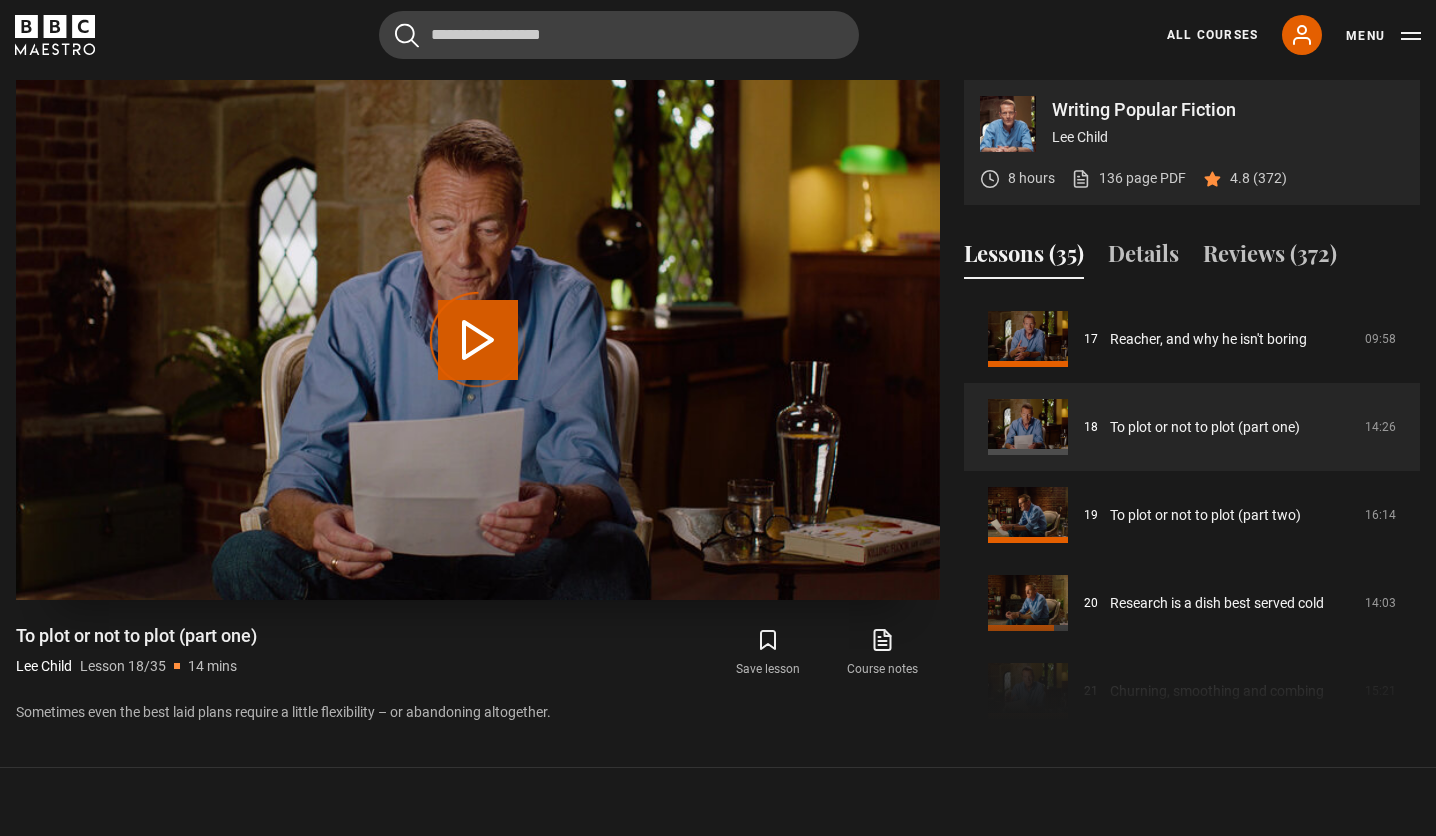 click on "Video Player is loading." at bounding box center (478, 340) 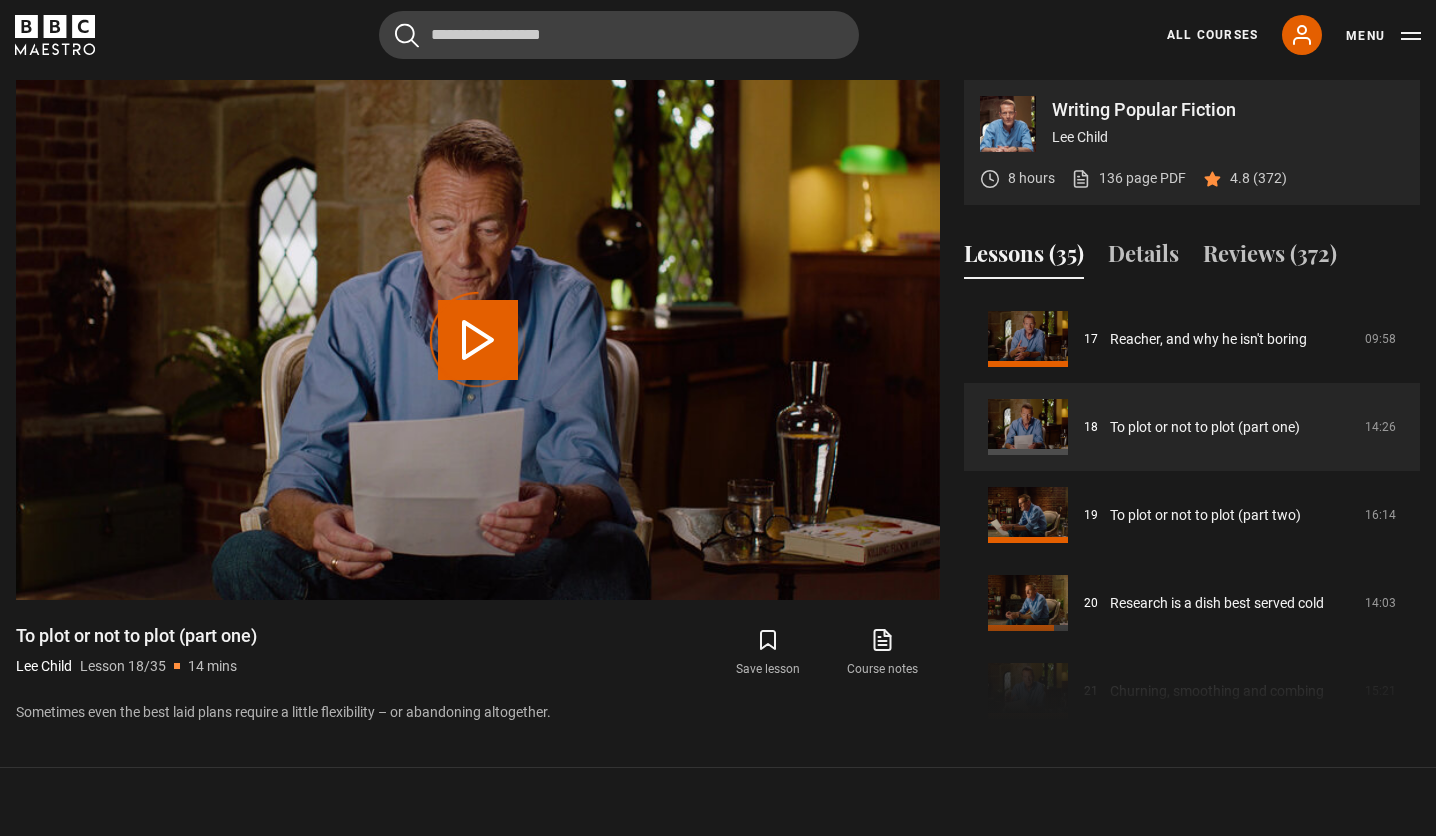 click on "Video Player is loading." at bounding box center (478, 340) 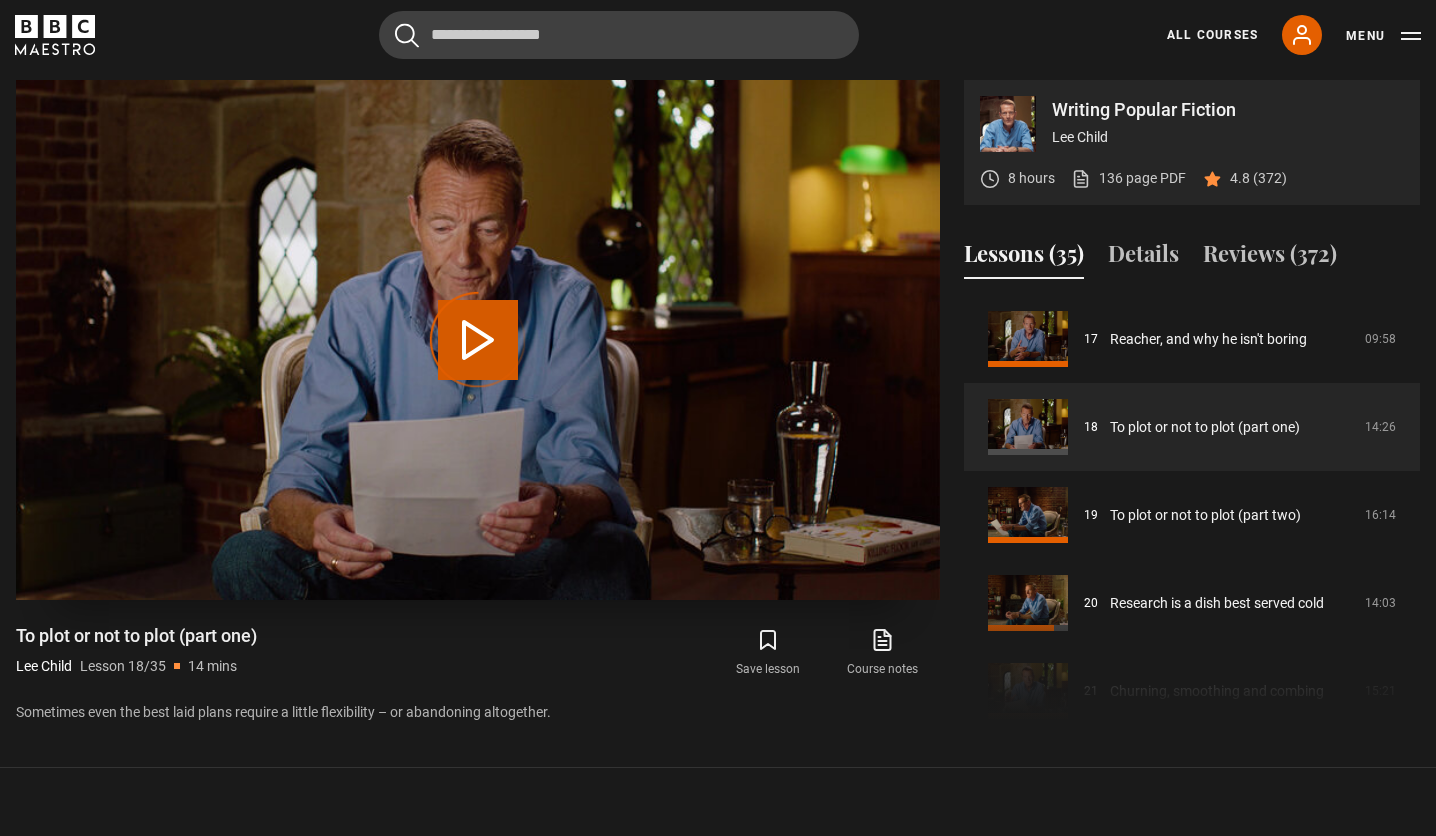 click on "Video Player is loading." at bounding box center (478, 340) 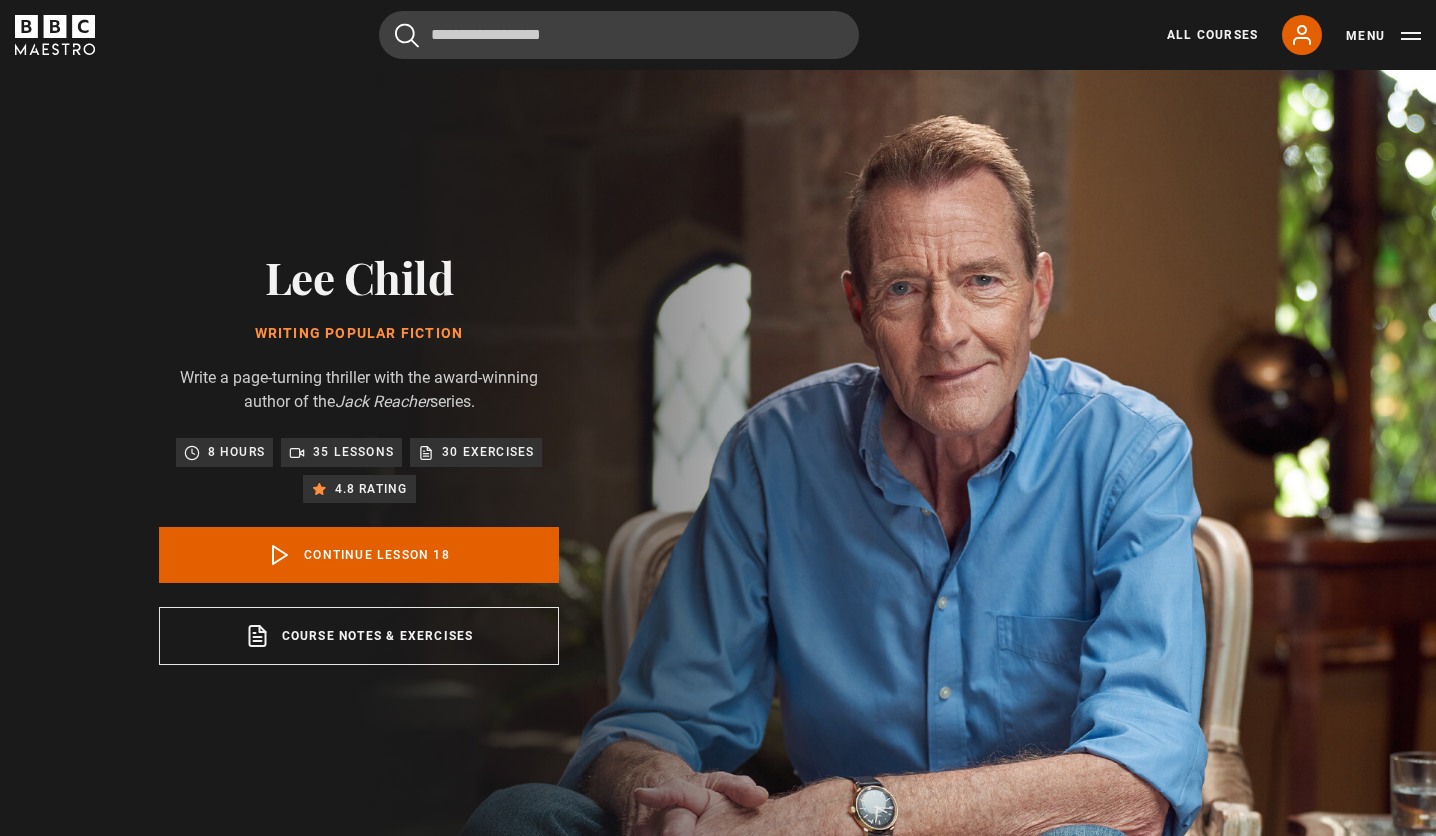 scroll, scrollTop: 846, scrollLeft: 0, axis: vertical 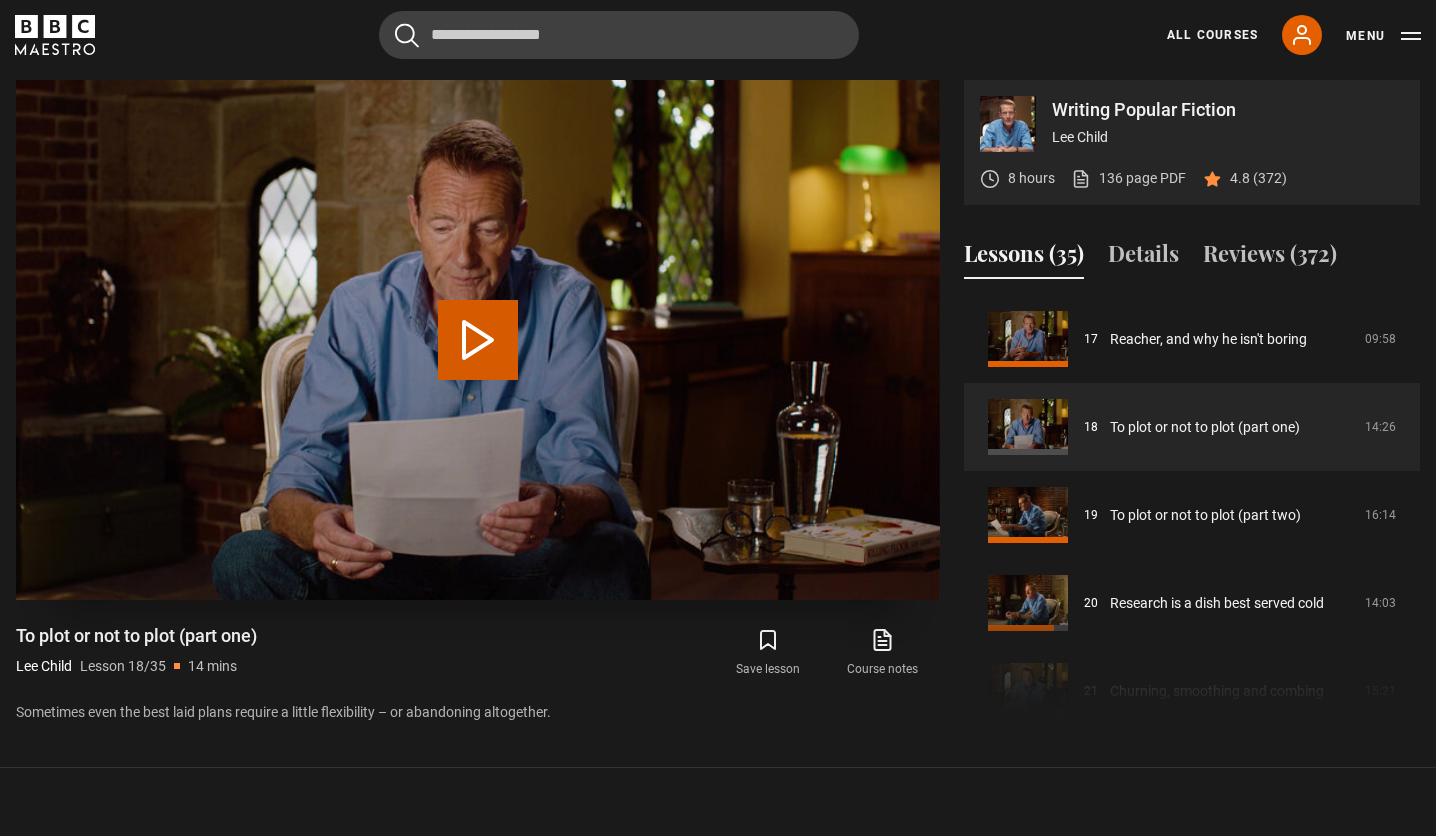 click on "Play Lesson To plot or not to plot (part one)" at bounding box center (478, 340) 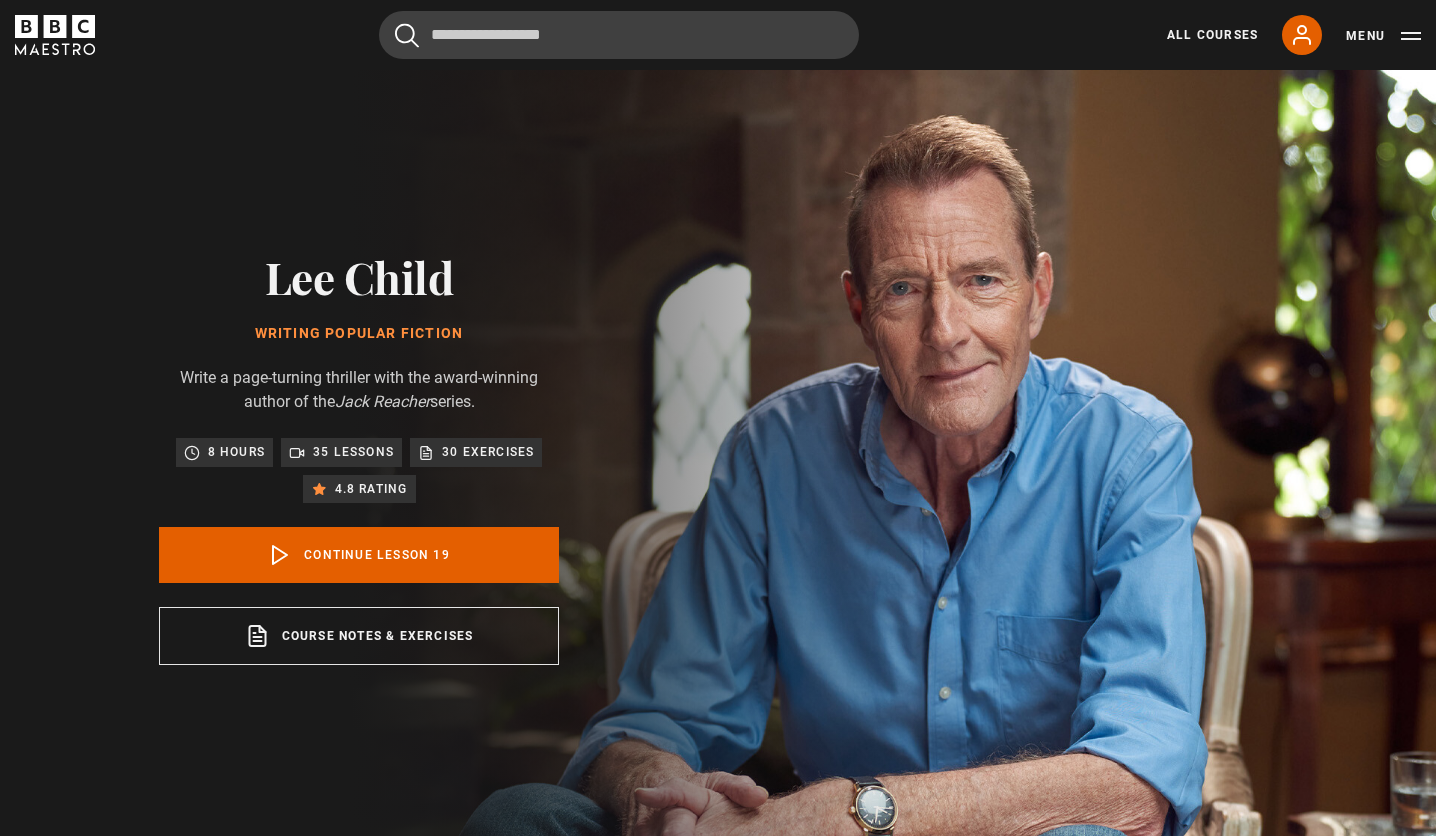 scroll, scrollTop: 846, scrollLeft: 0, axis: vertical 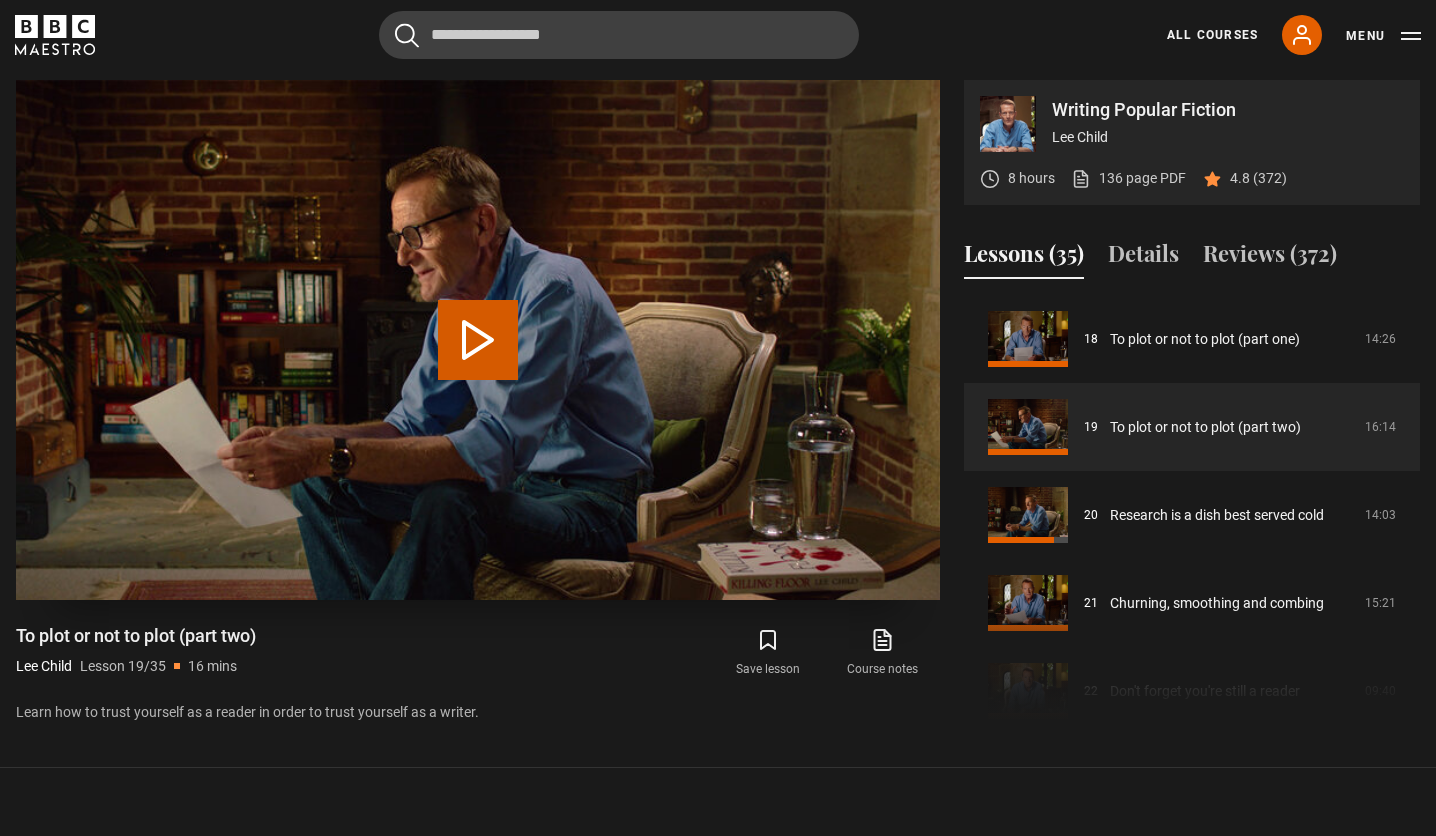 click on "Play Lesson To plot or not to plot (part two)" at bounding box center (478, 340) 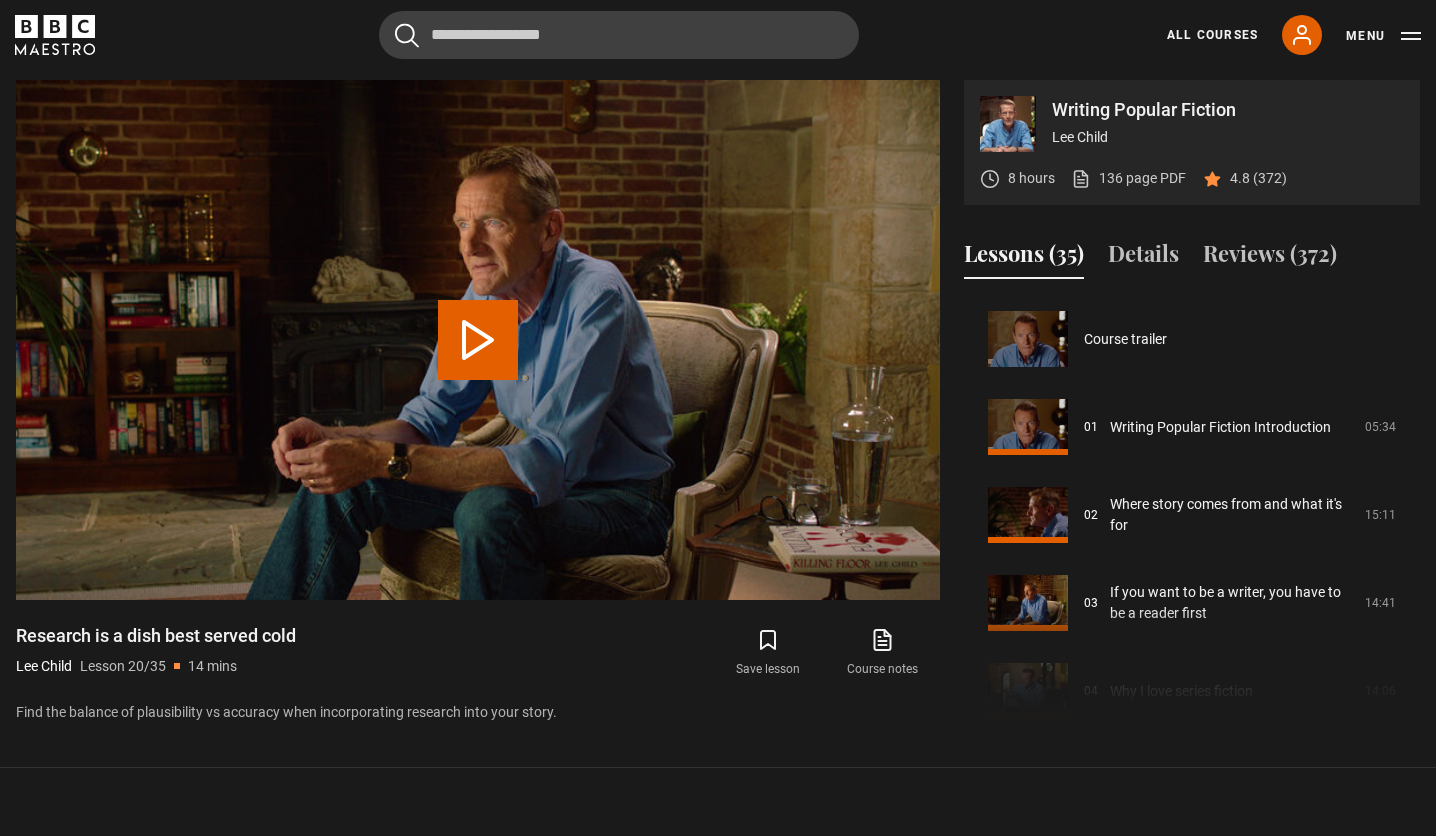 scroll, scrollTop: 846, scrollLeft: 0, axis: vertical 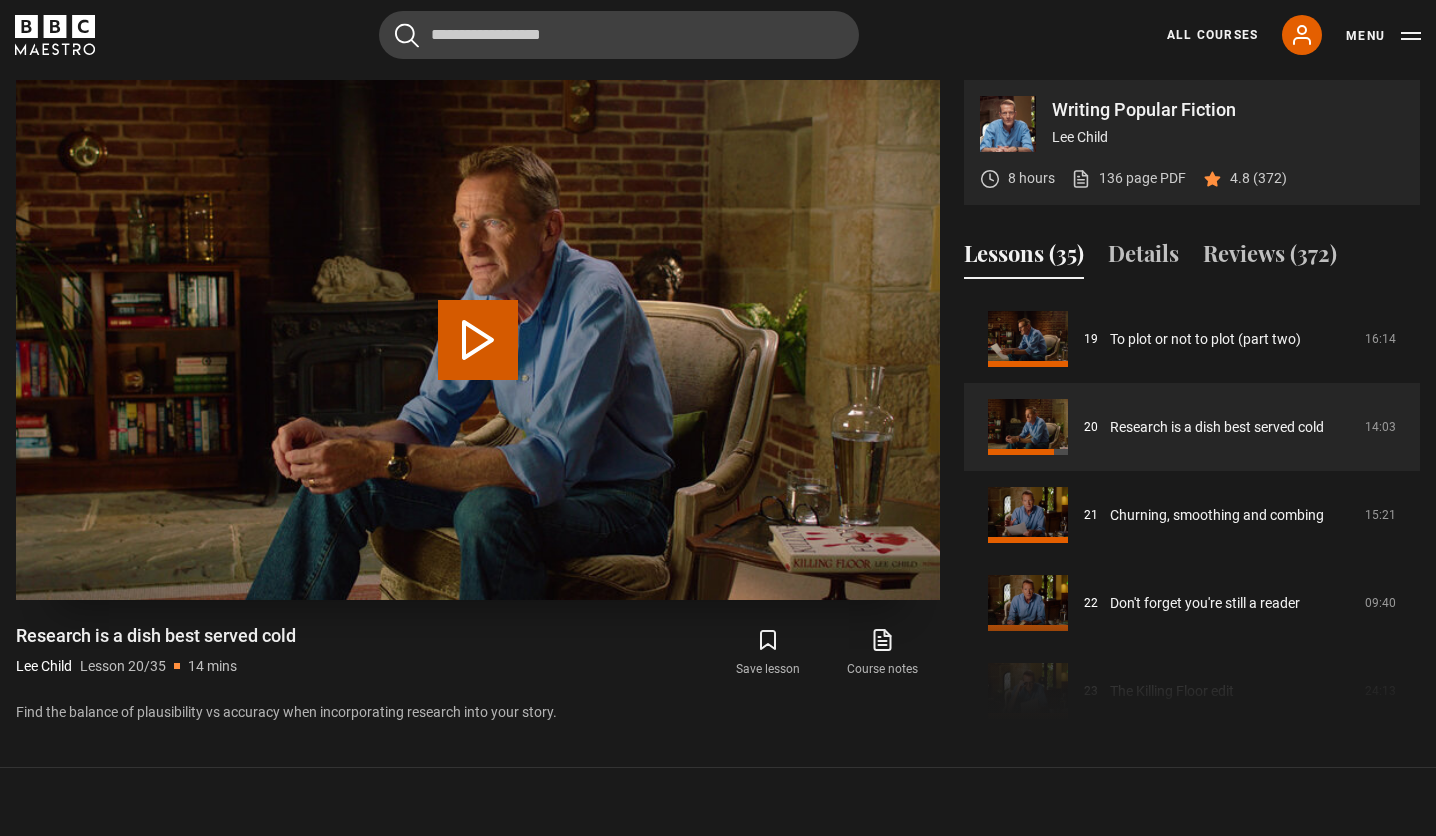click on "Play Lesson Research is a dish best served cold" at bounding box center (478, 340) 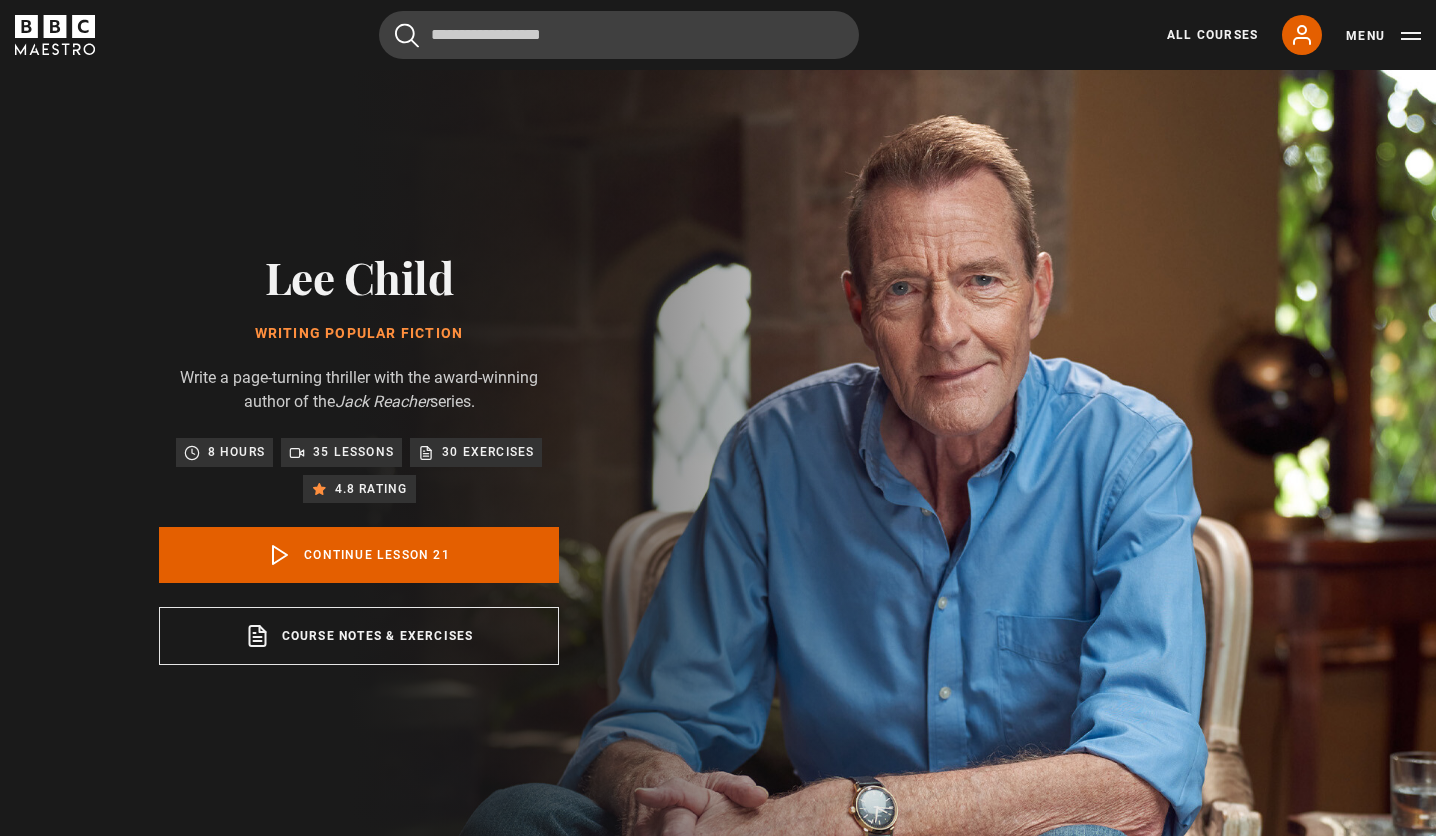 scroll, scrollTop: 846, scrollLeft: 0, axis: vertical 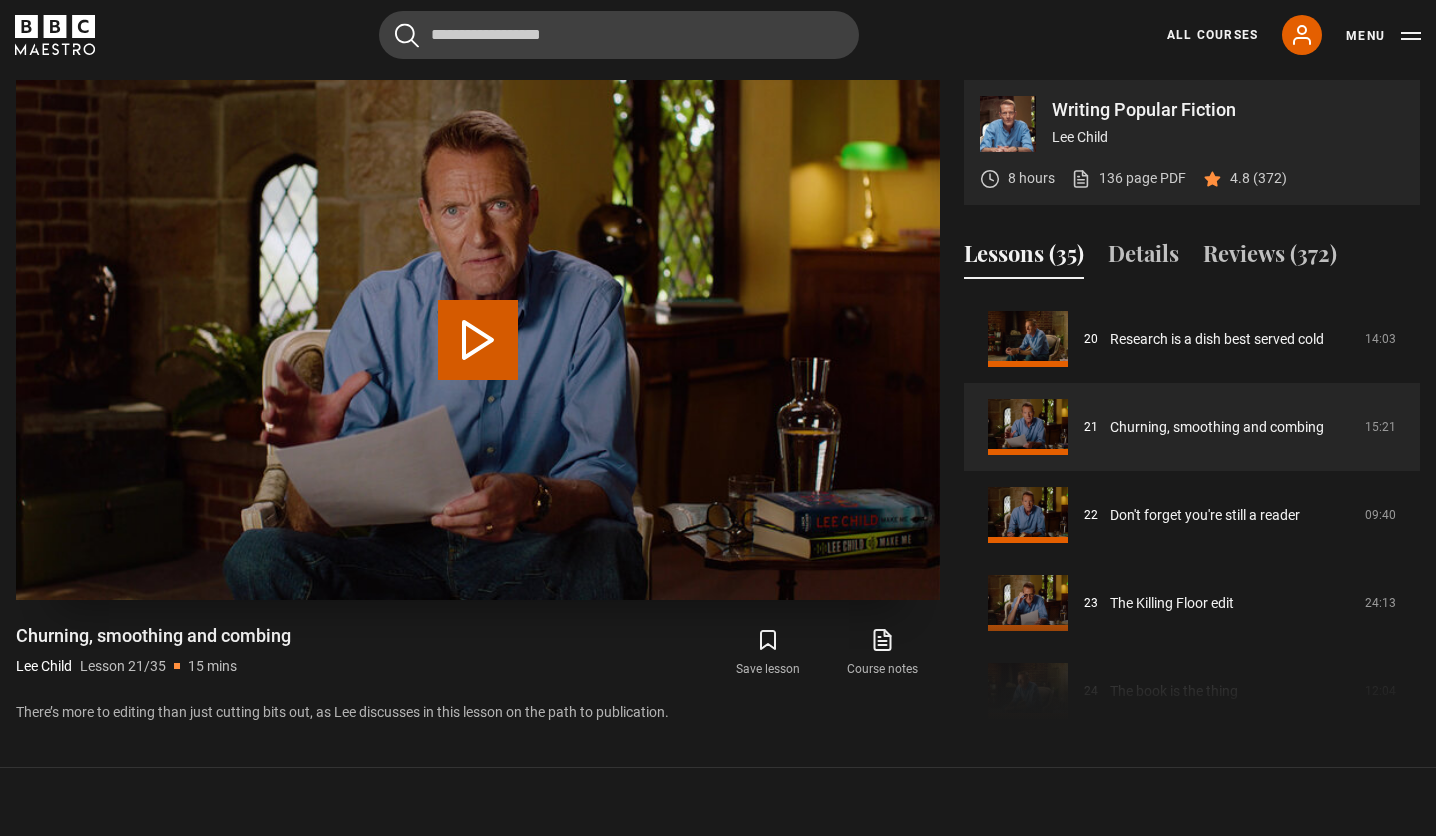 click on "Play Lesson Churning, smoothing and combing" at bounding box center [478, 340] 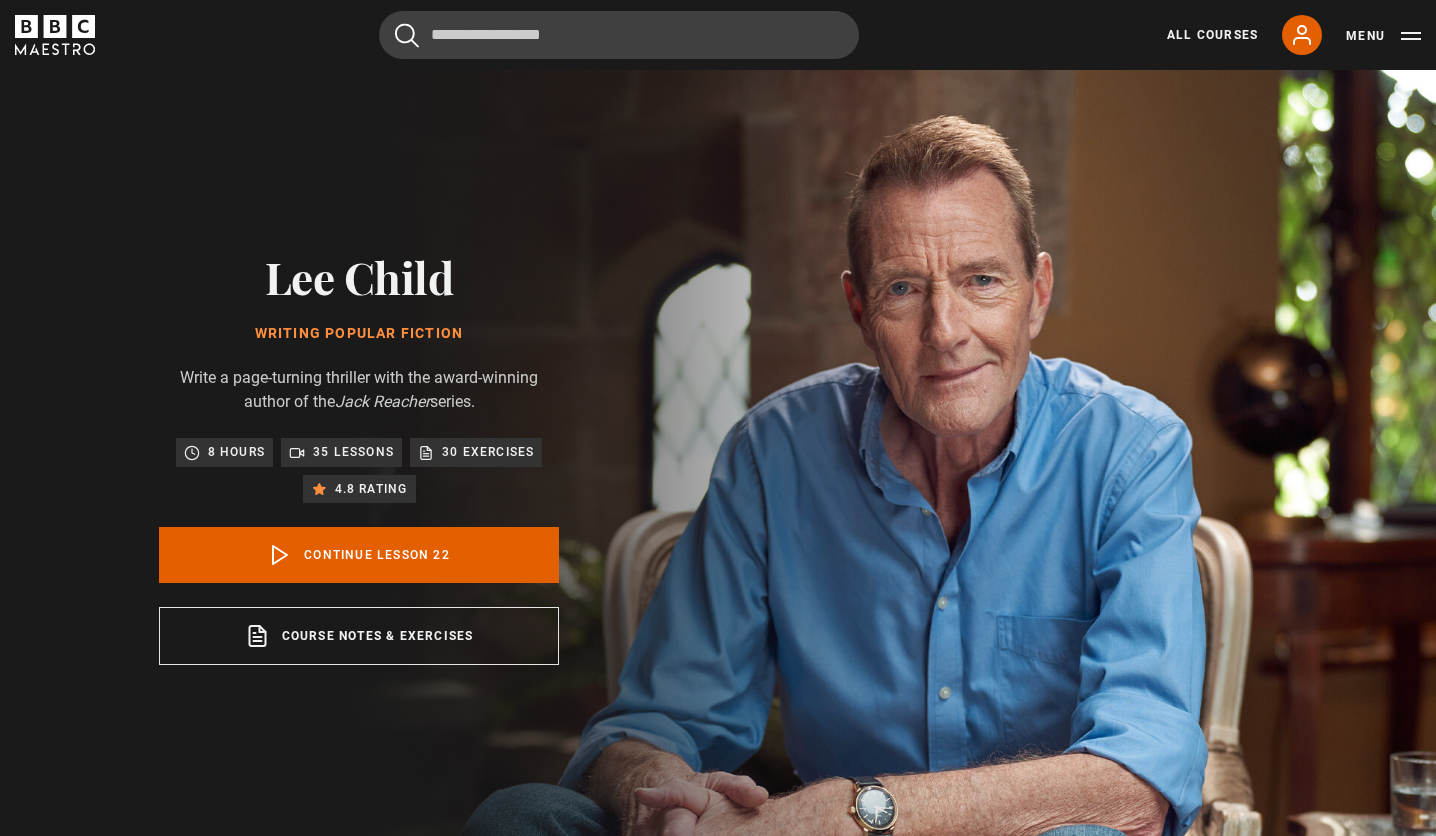 scroll, scrollTop: 846, scrollLeft: 0, axis: vertical 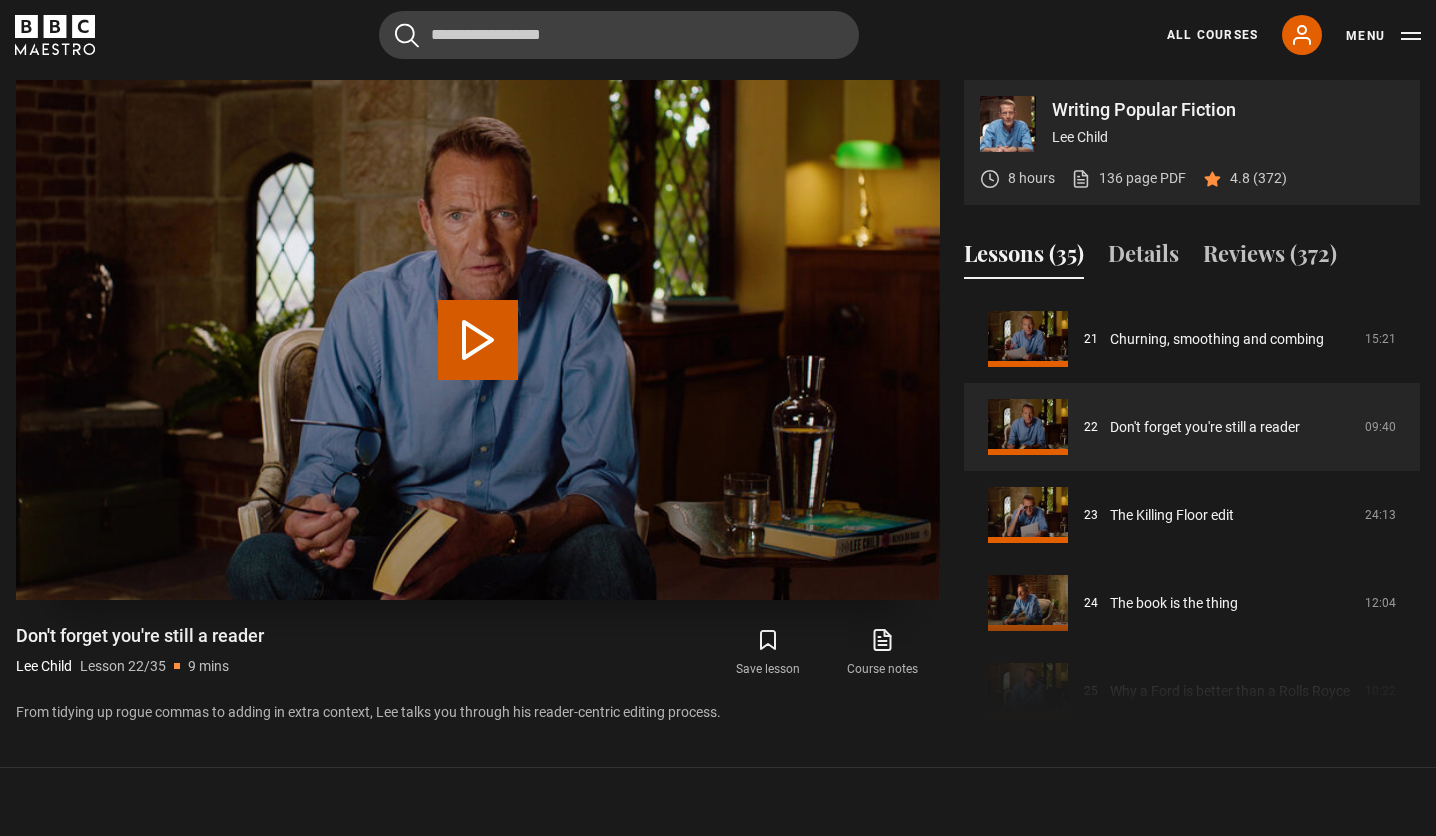 click on "Play Lesson Don't forget you're still a reader" at bounding box center [478, 340] 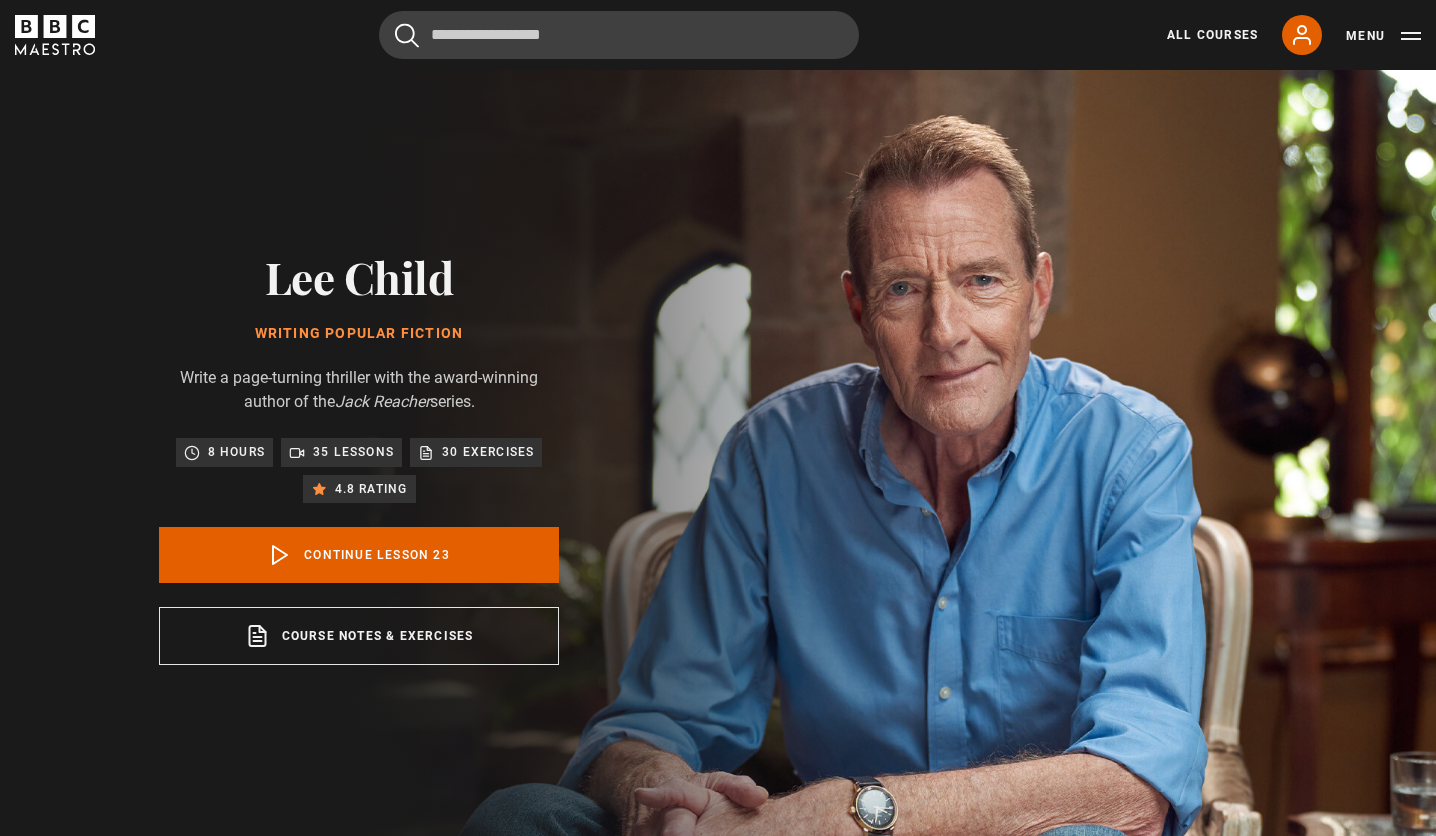 scroll, scrollTop: 846, scrollLeft: 0, axis: vertical 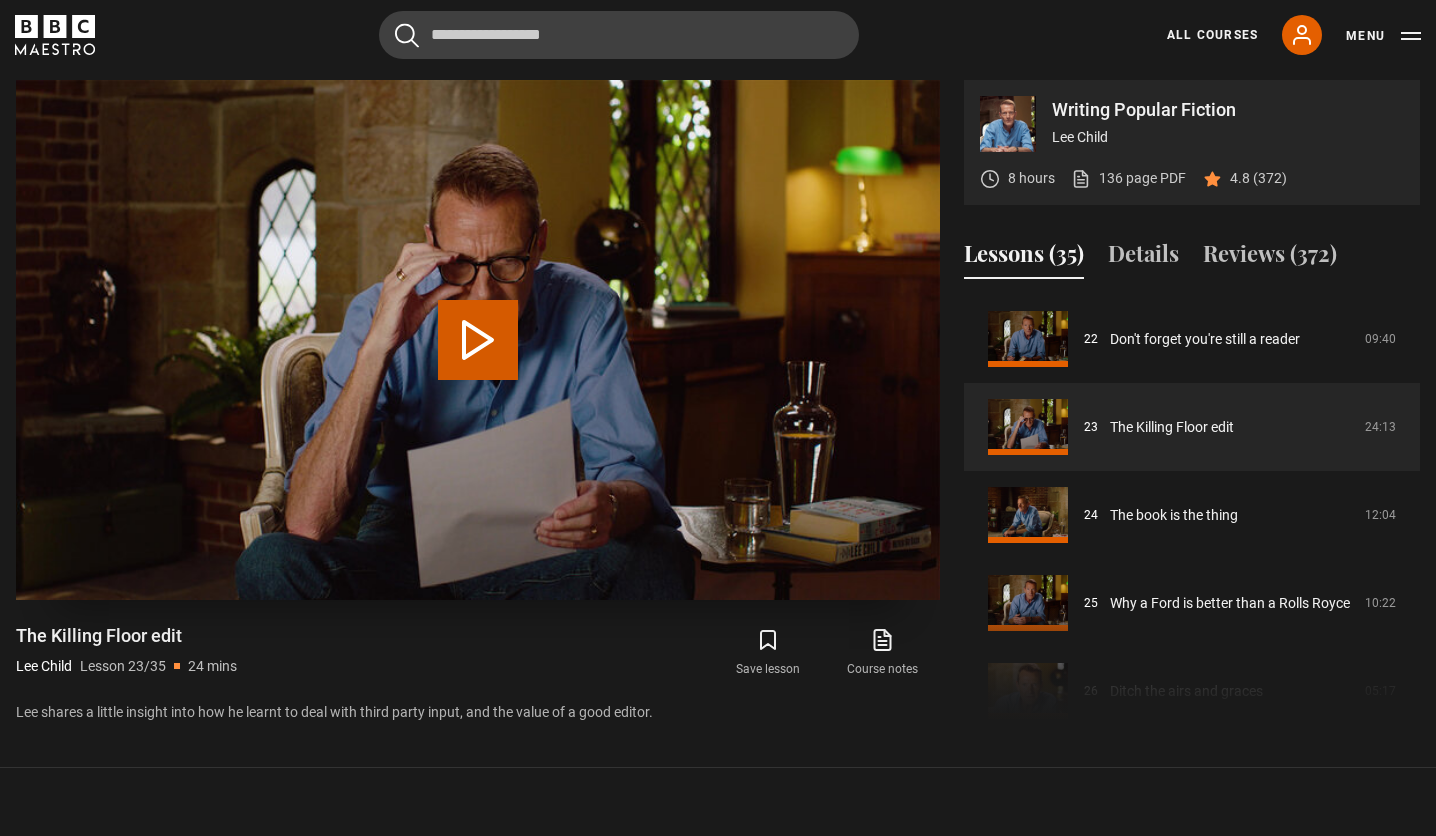 click on "Play Lesson The Killing Floor edit" at bounding box center (478, 340) 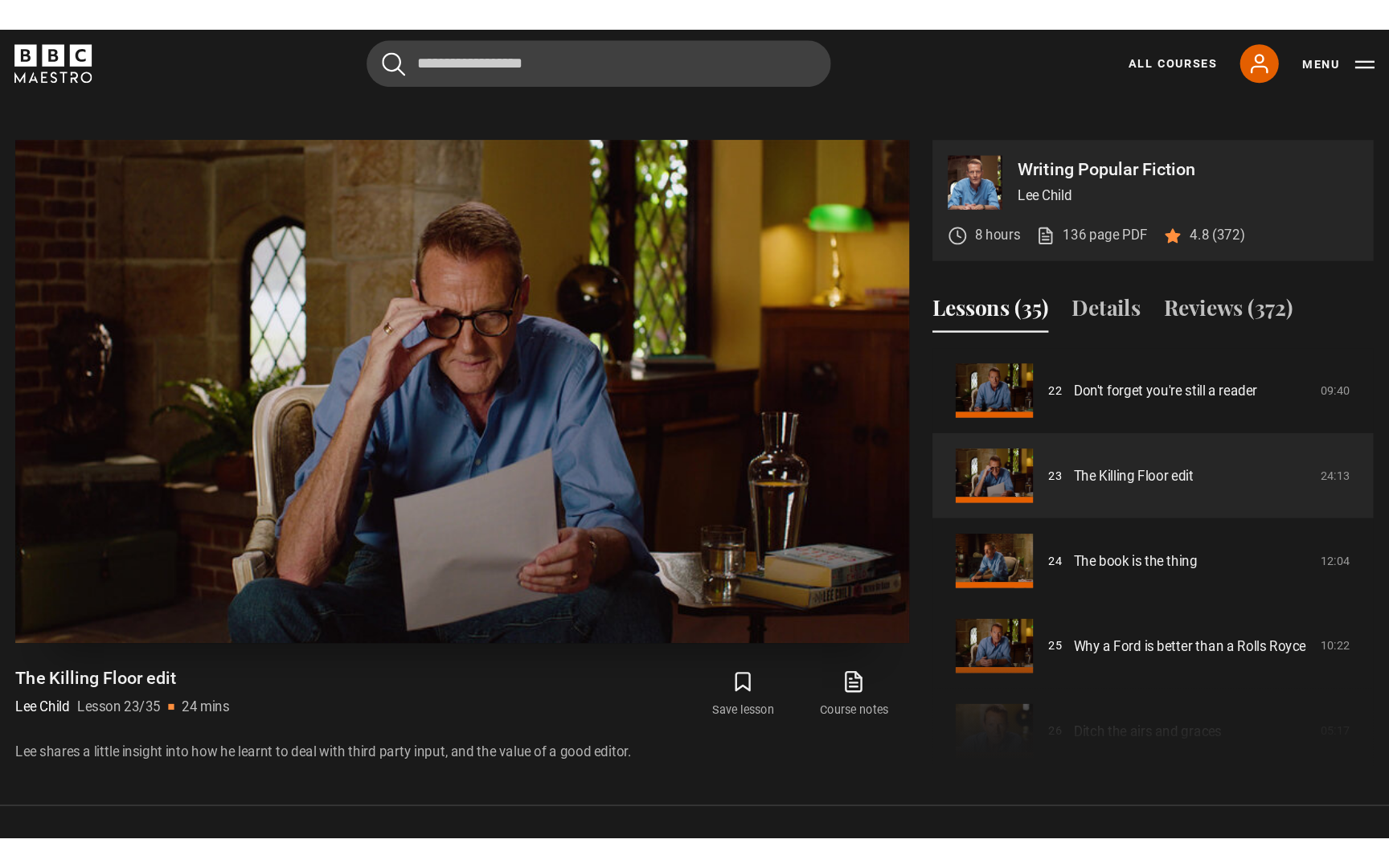 scroll, scrollTop: 653, scrollLeft: 0, axis: vertical 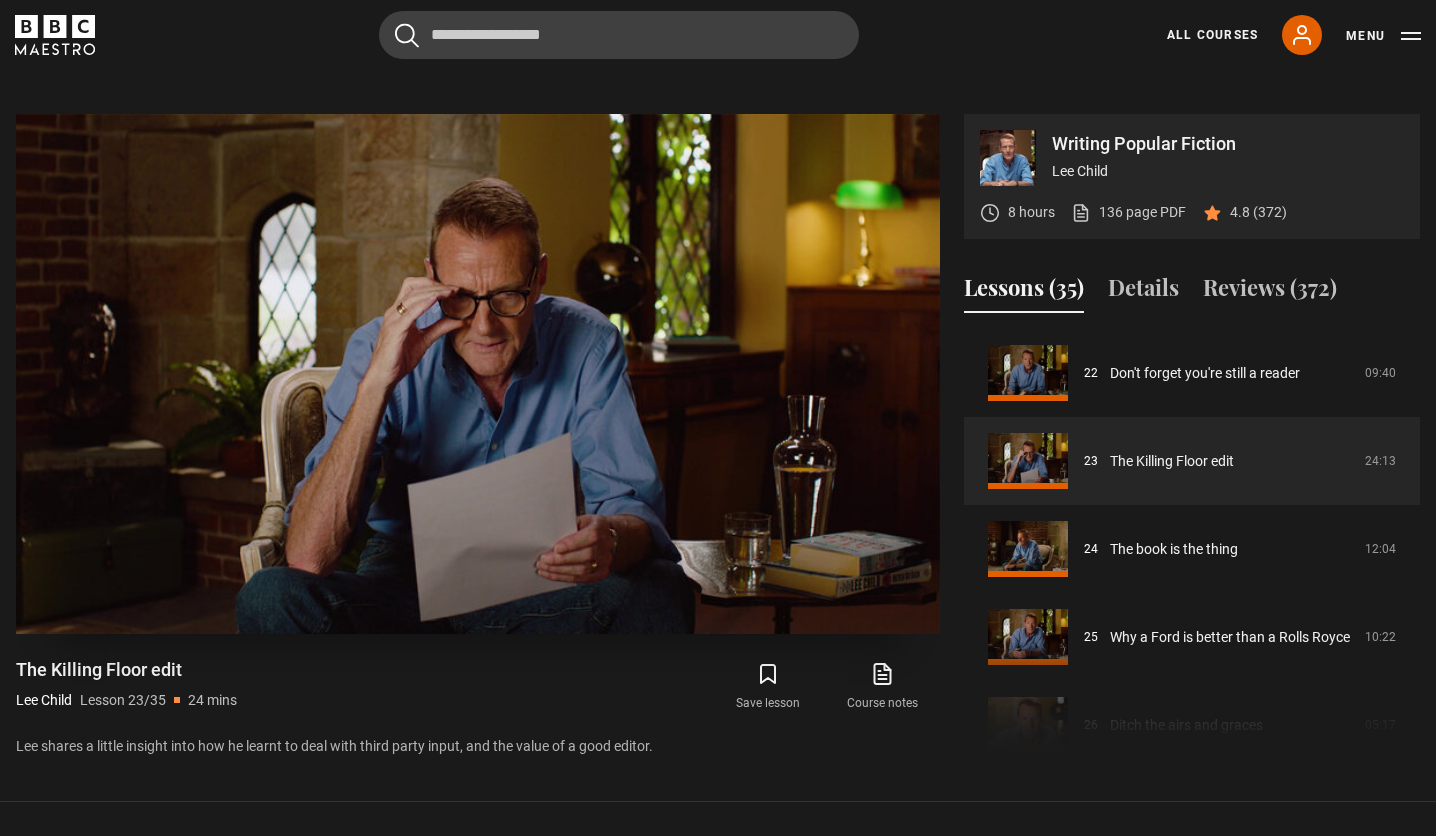 click at bounding box center [478, 374] 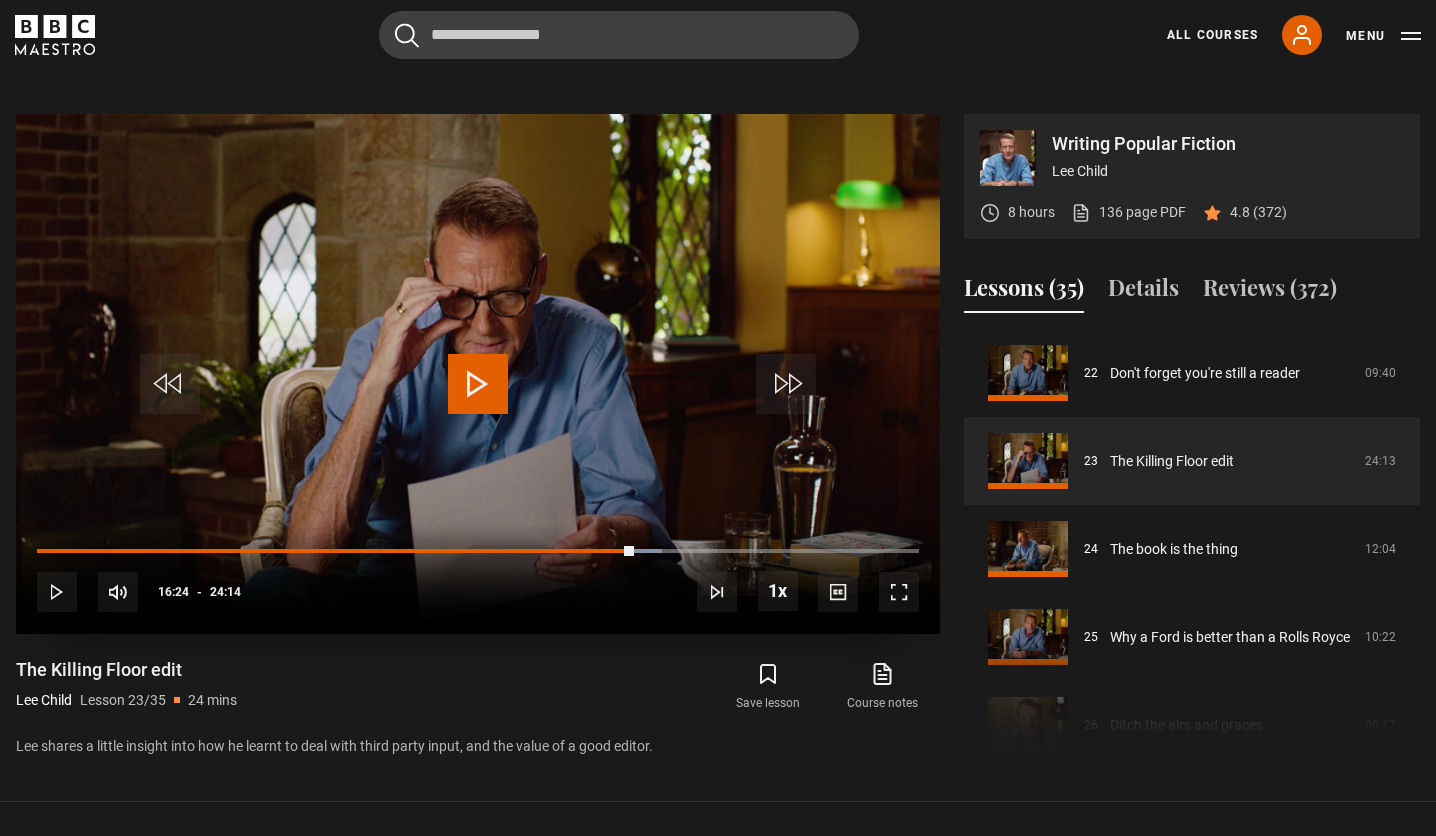 click at bounding box center (478, 374) 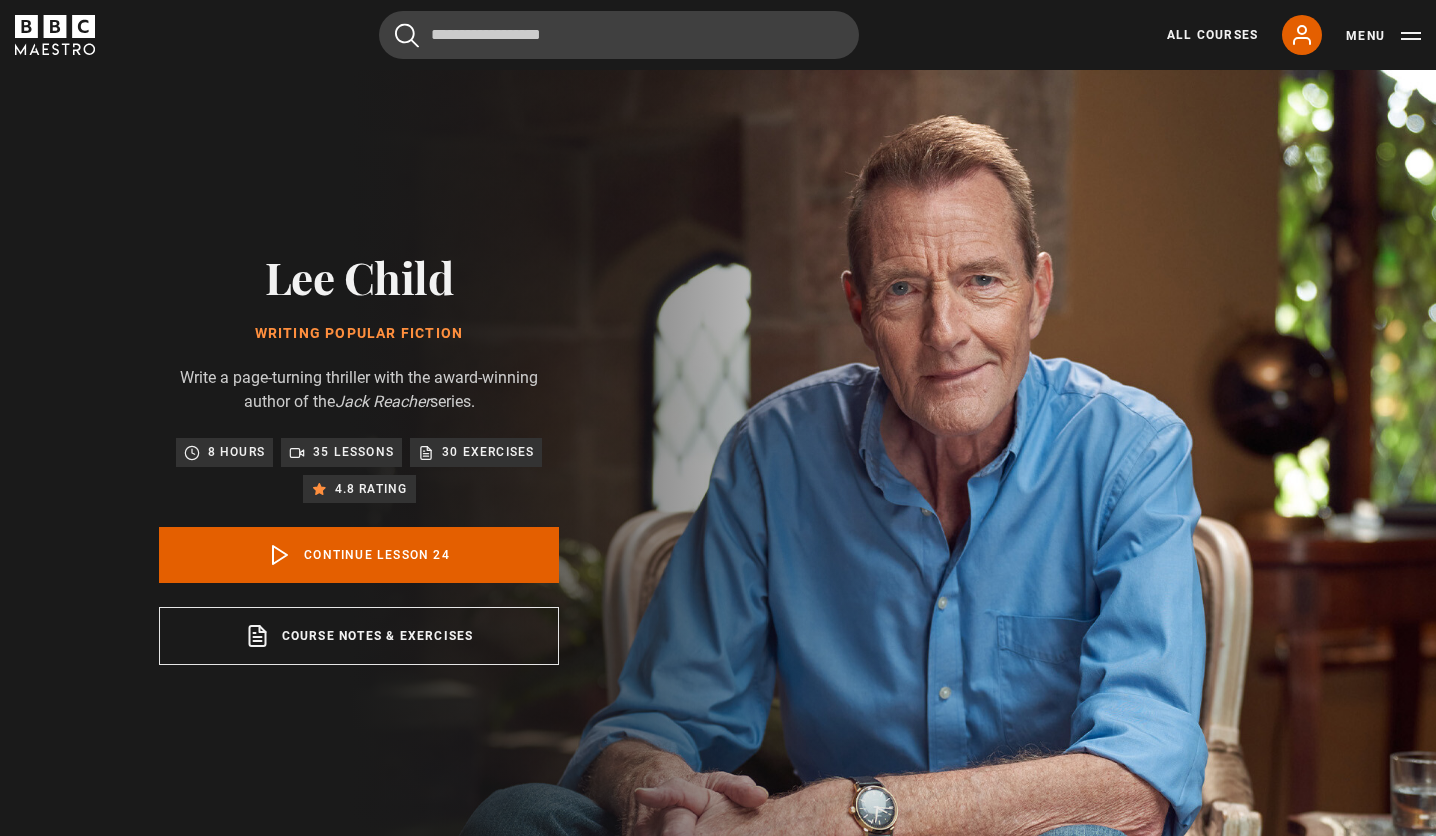 scroll, scrollTop: 846, scrollLeft: 0, axis: vertical 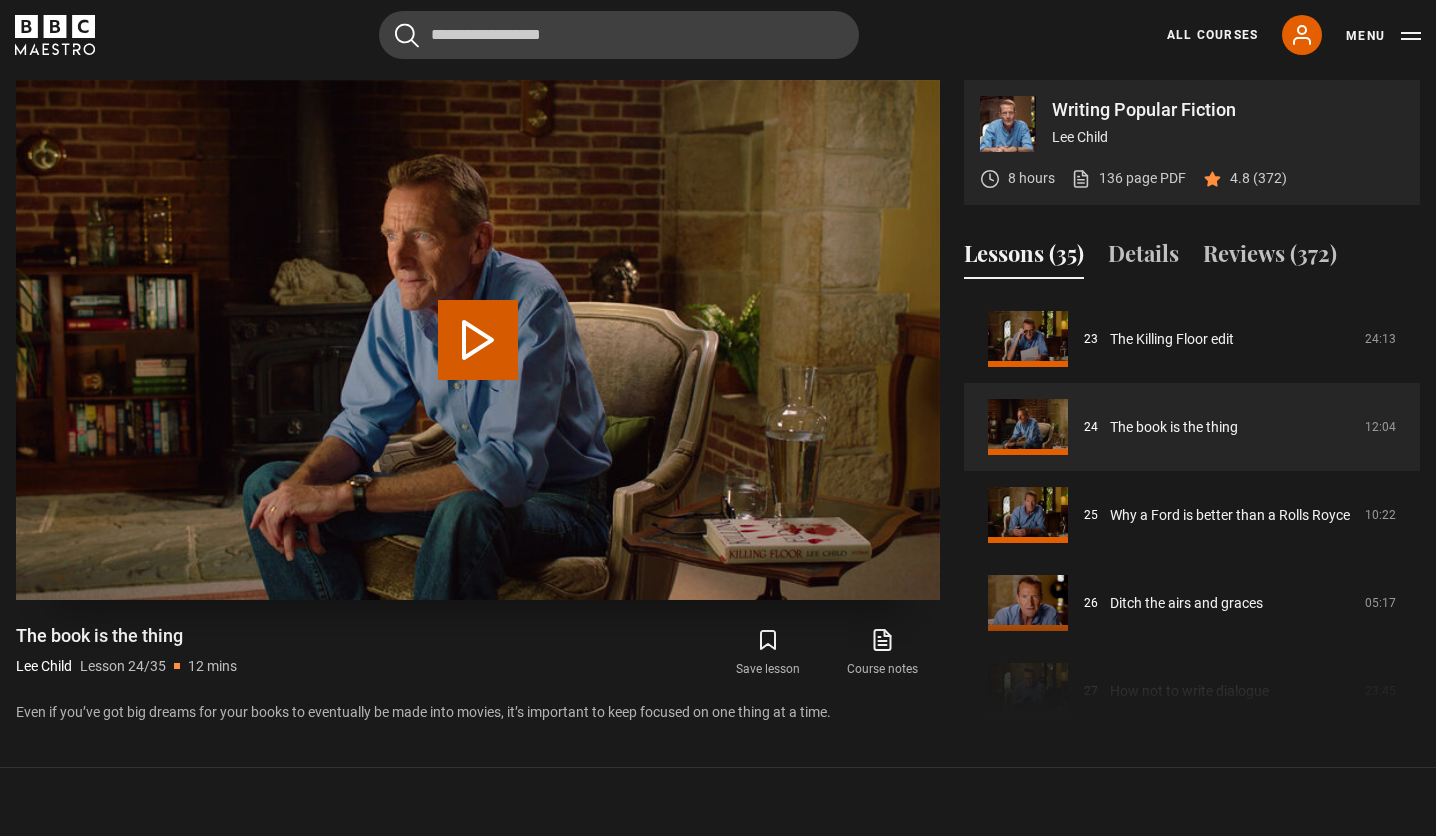 click on "Play Lesson The book is the thing" at bounding box center [478, 340] 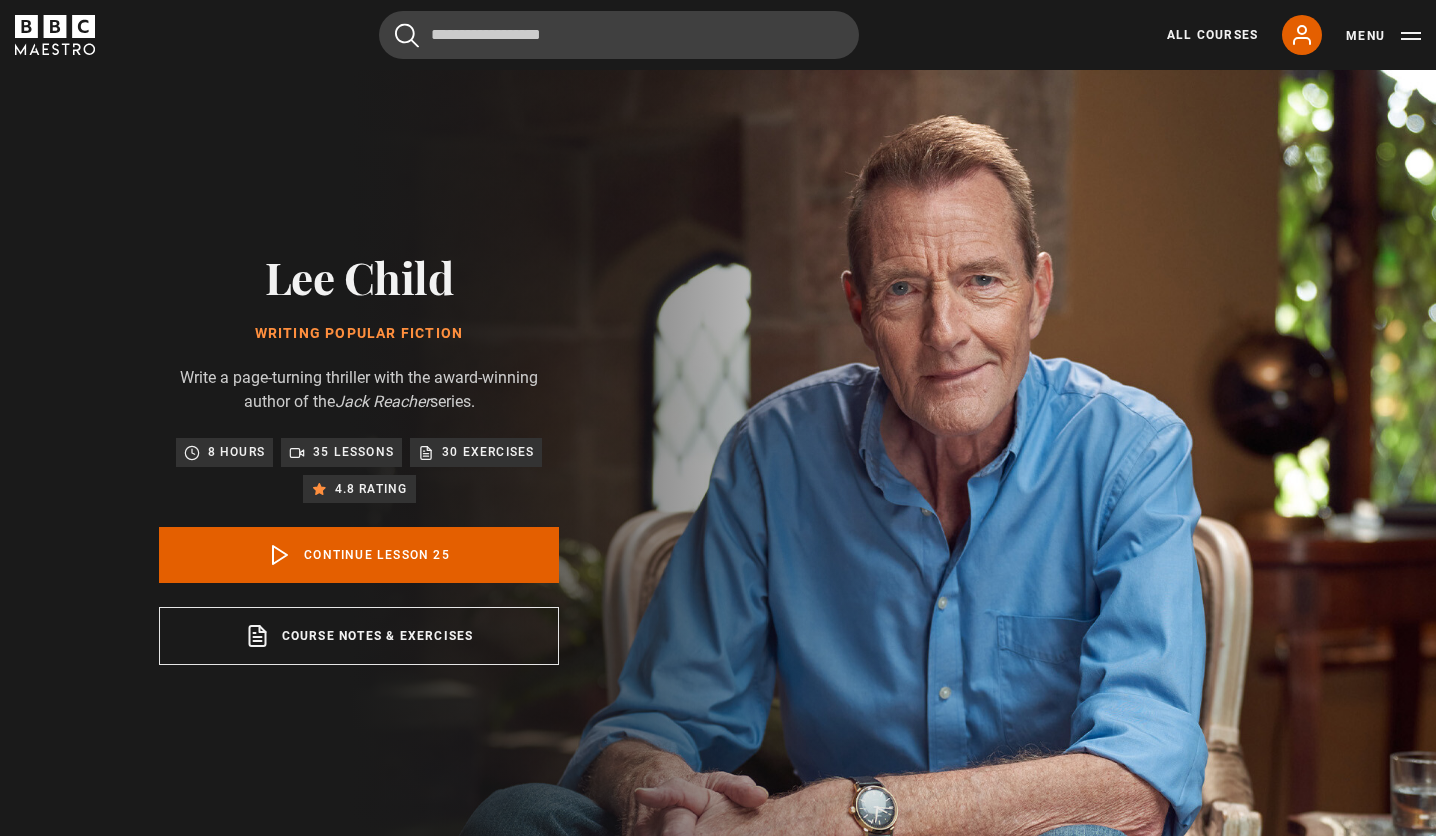 scroll, scrollTop: 846, scrollLeft: 0, axis: vertical 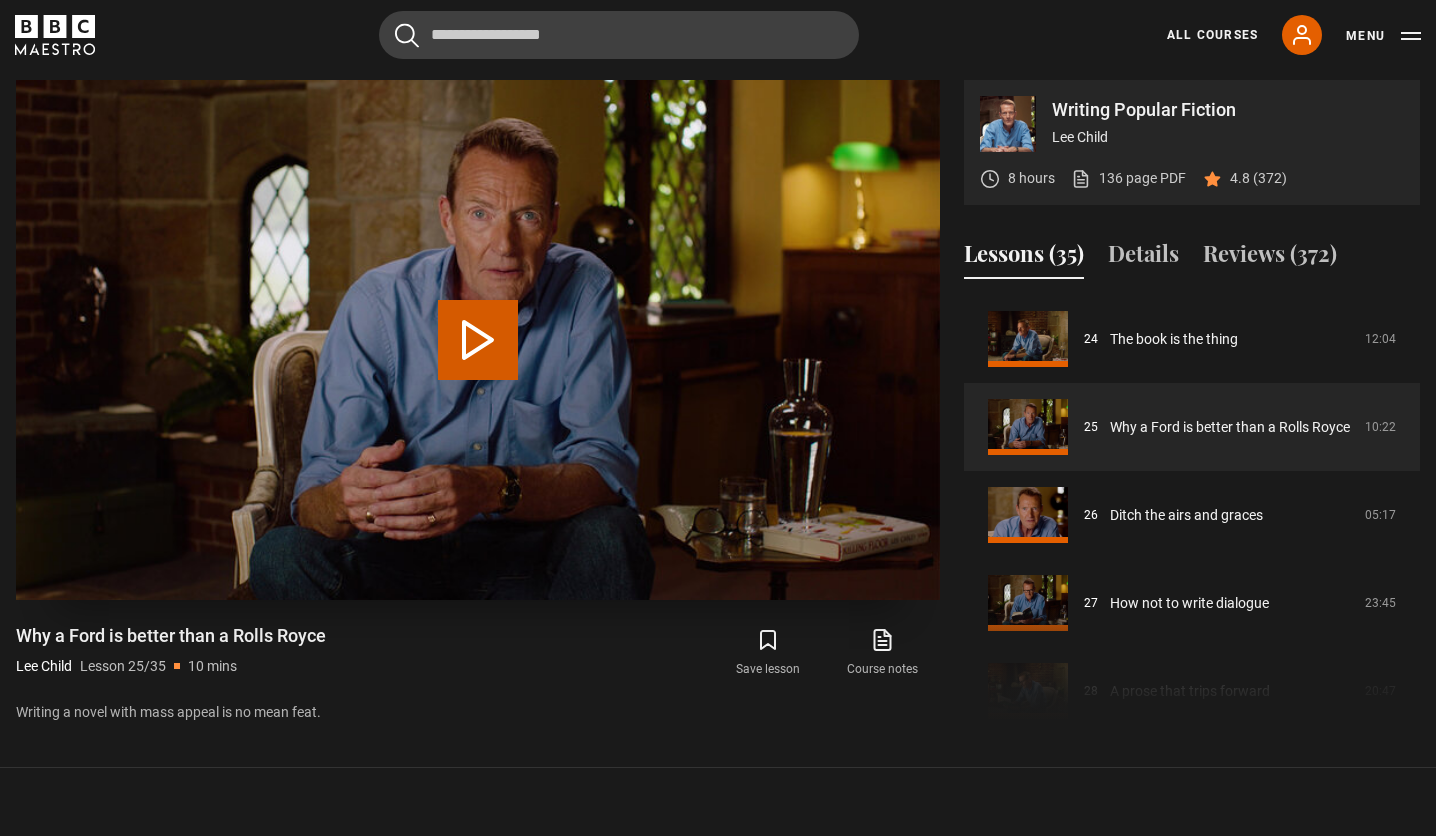 click on "Play Lesson Why a Ford is better than a Rolls Royce" at bounding box center (478, 340) 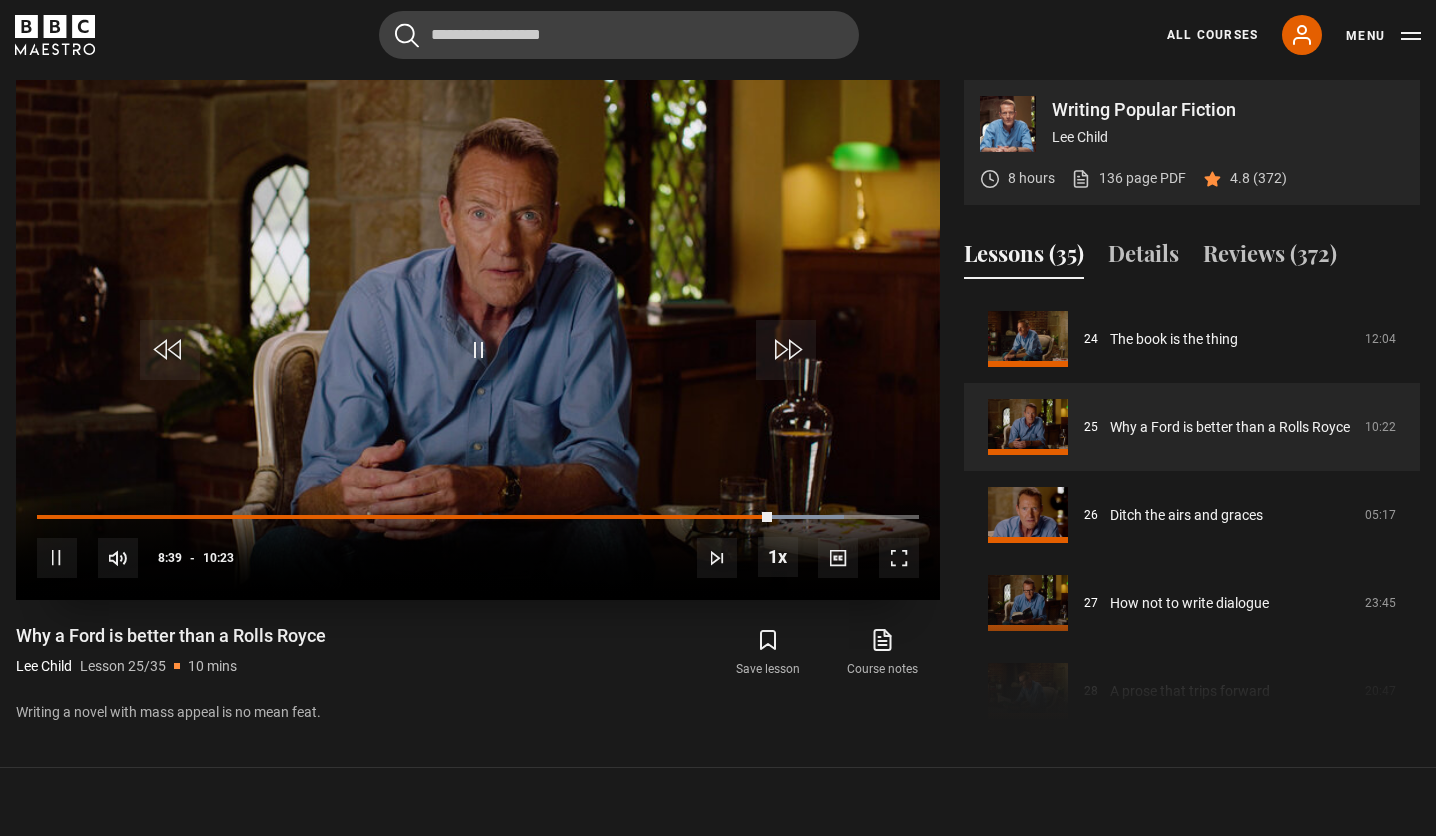 click at bounding box center (478, 350) 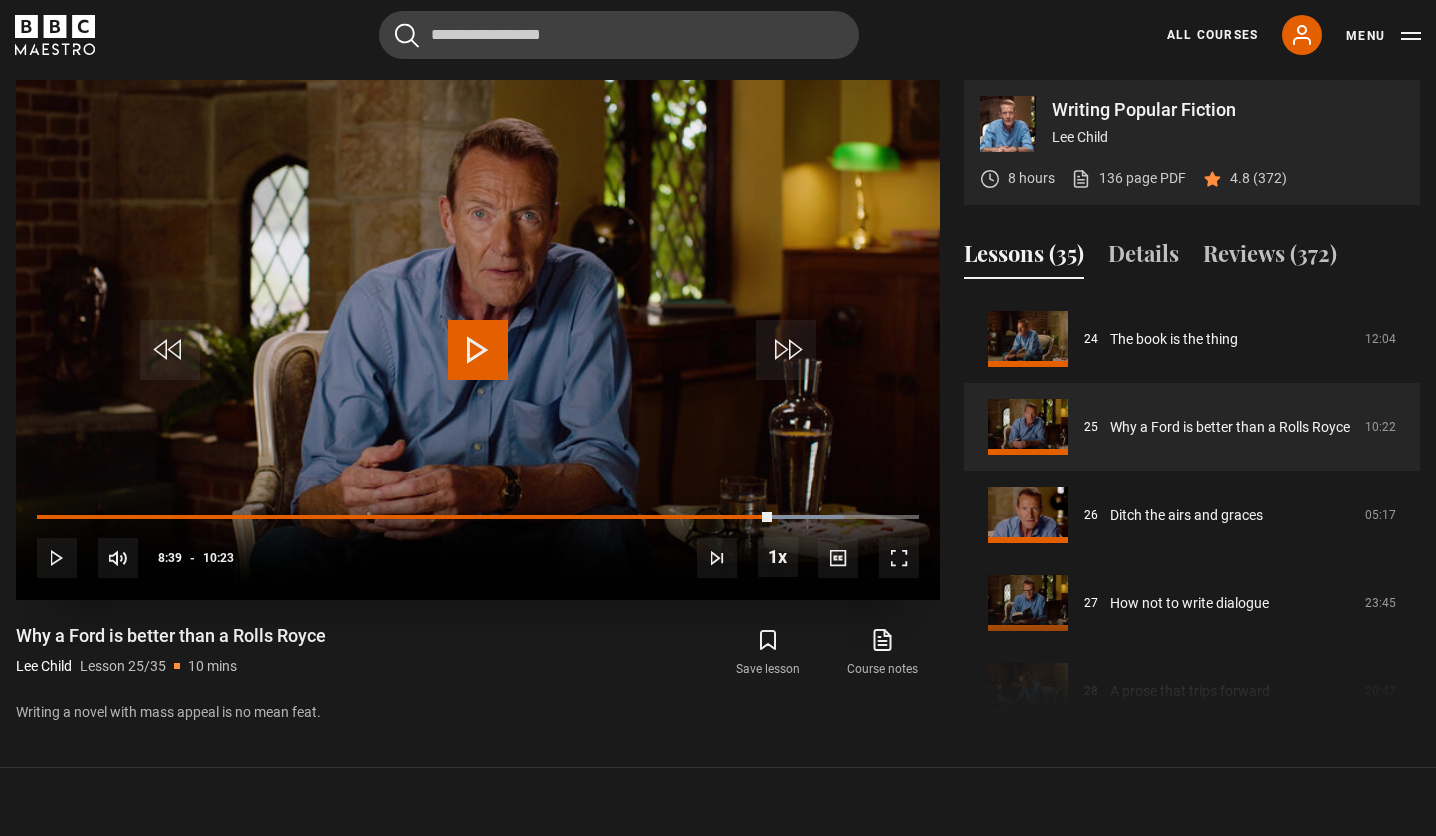 click at bounding box center [478, 350] 